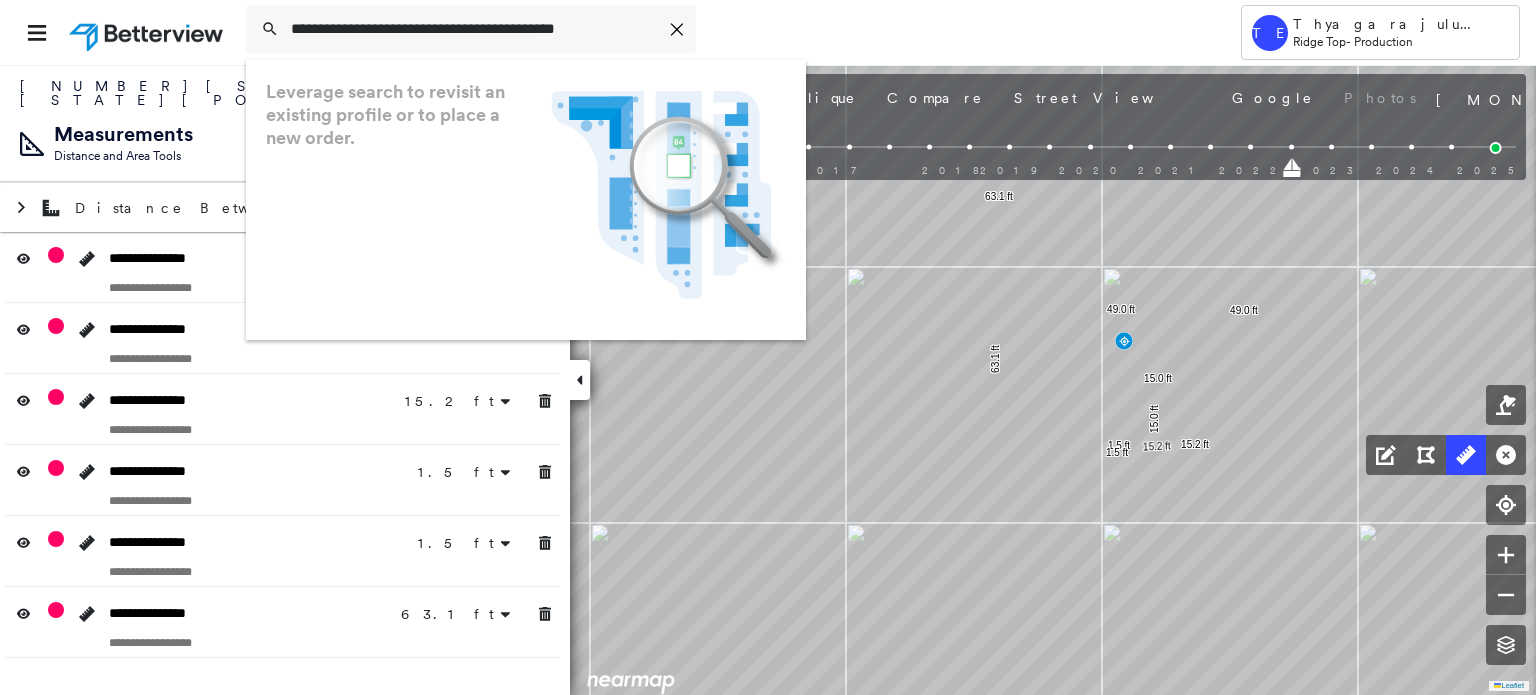 scroll, scrollTop: 0, scrollLeft: 0, axis: both 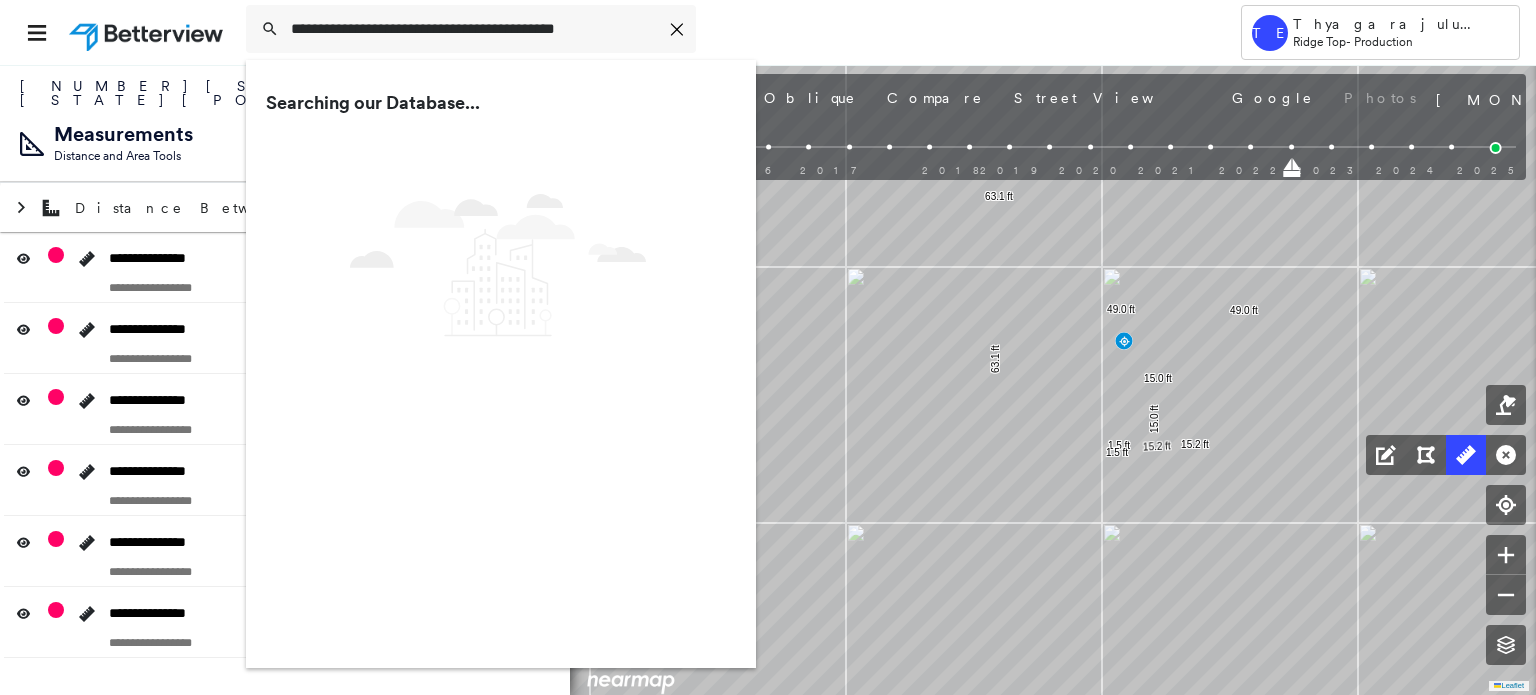 type on "**********" 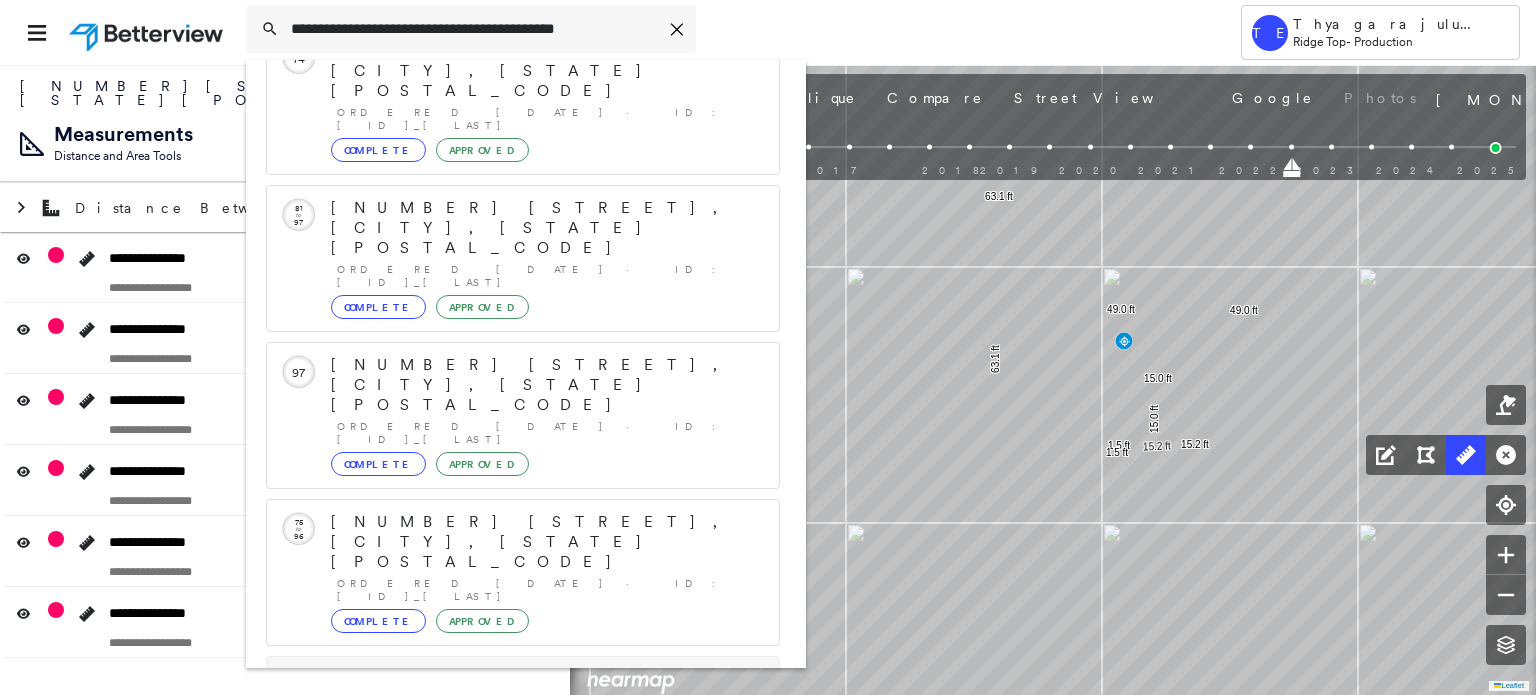 scroll, scrollTop: 208, scrollLeft: 0, axis: vertical 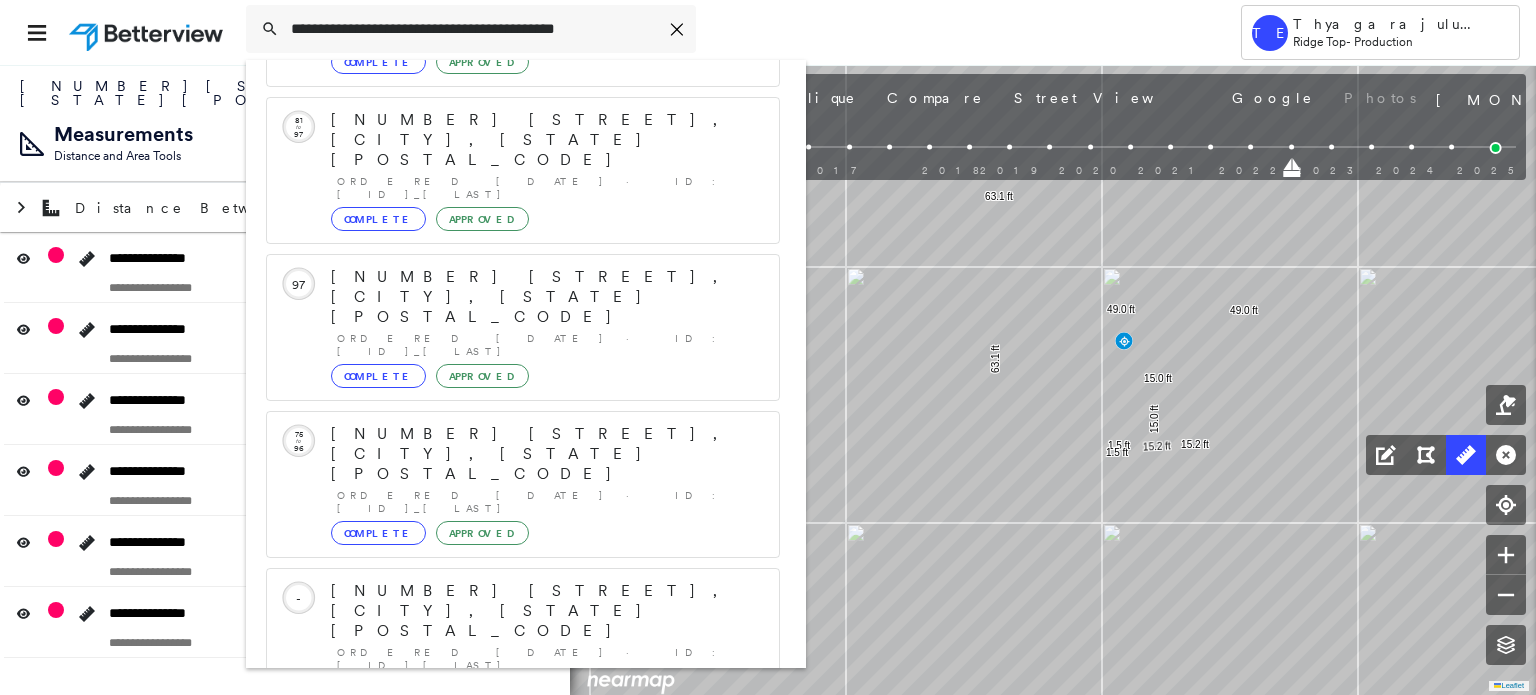 click on "[NUMBER] [STREET], [CITY], [STATE], [COUNTRY]" at bounding box center (501, 903) 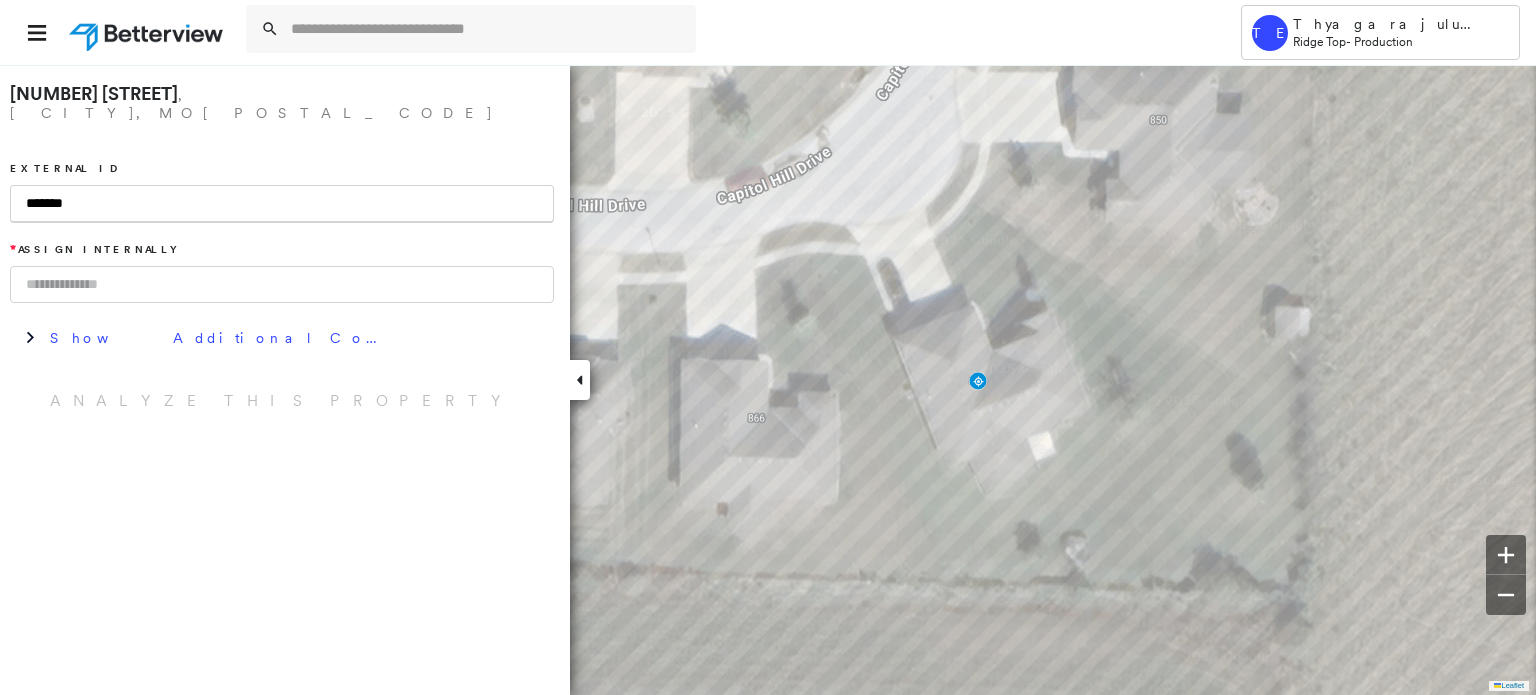paste on "******" 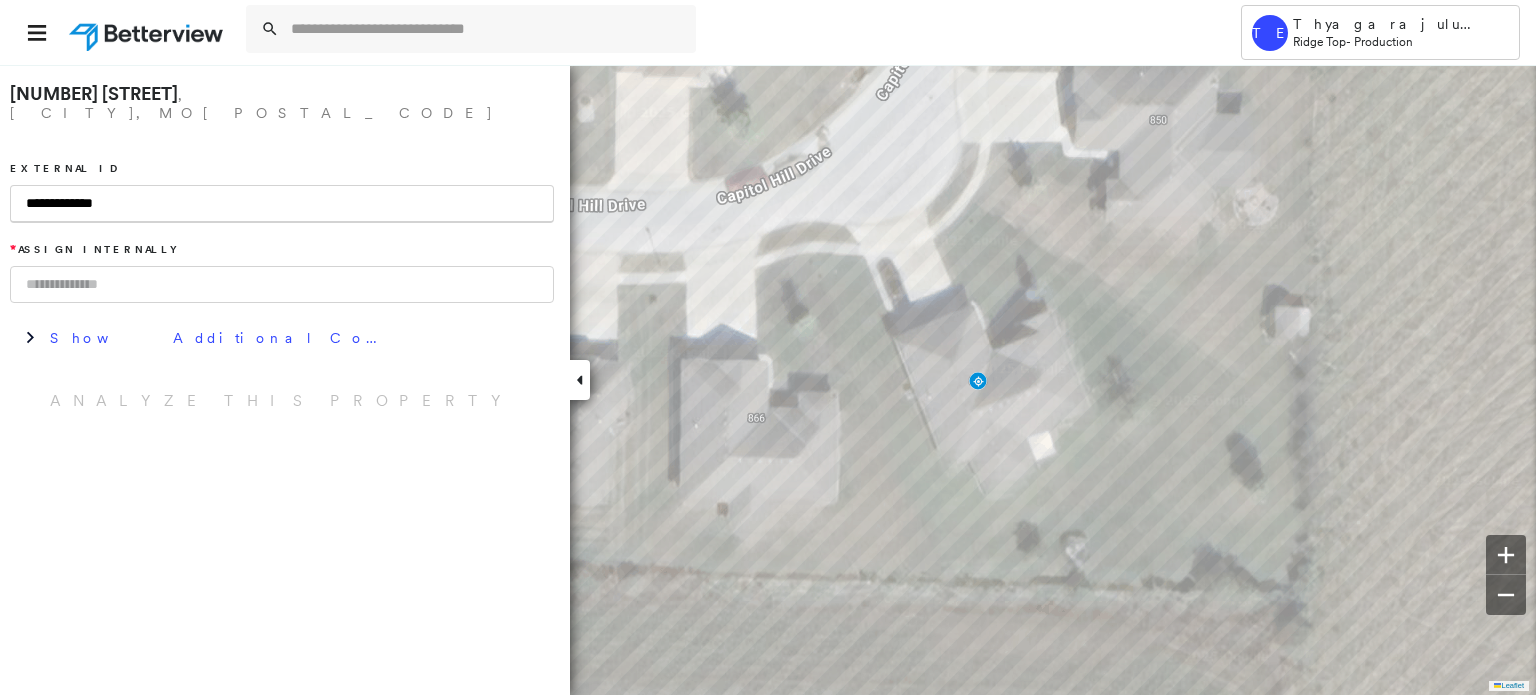 type on "**********" 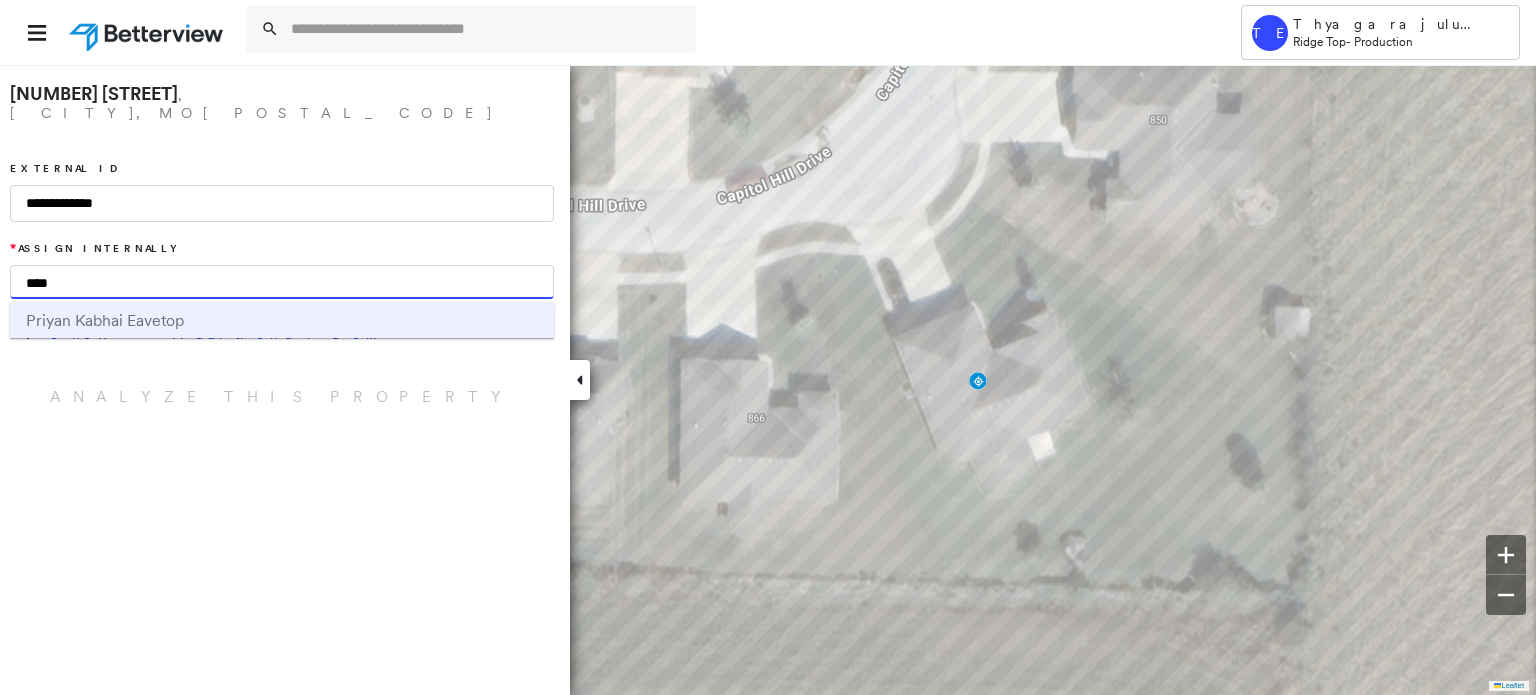 type on "****" 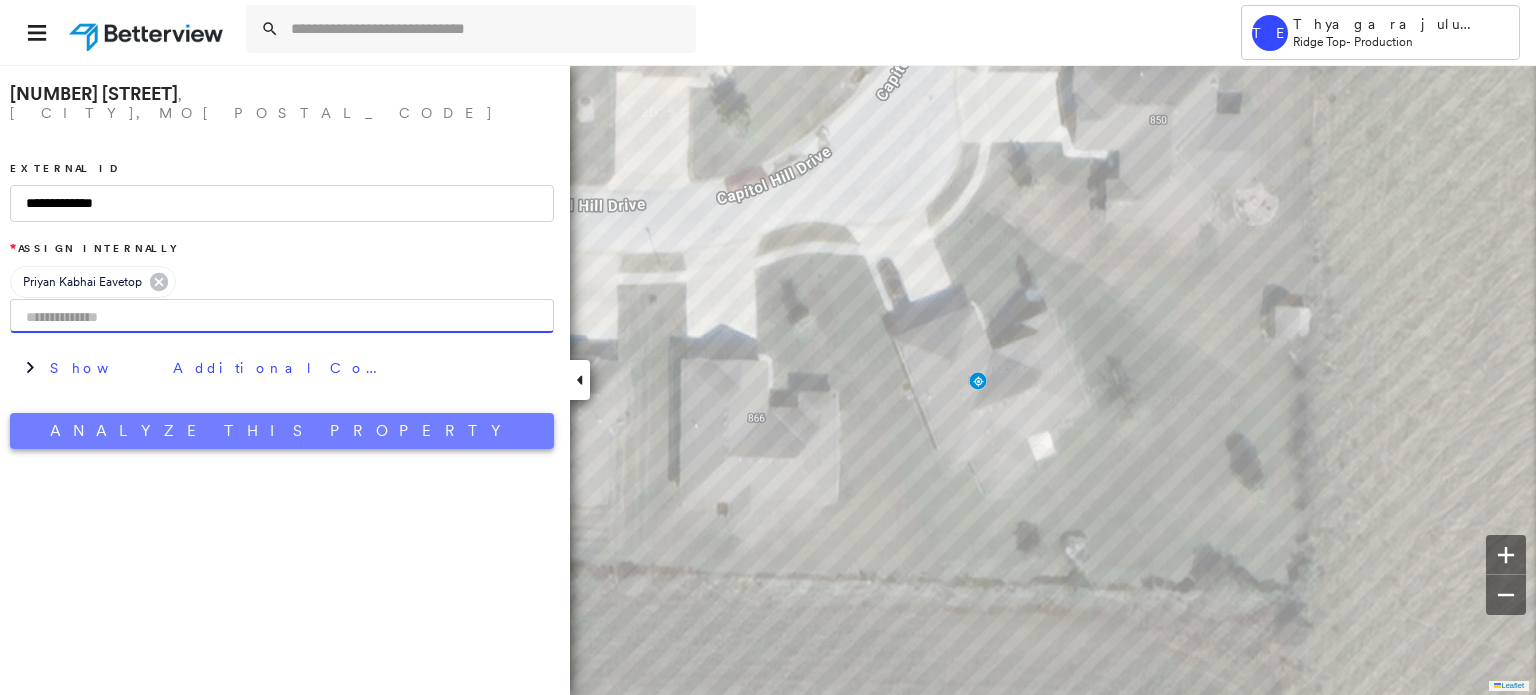 click on "Analyze This Property" at bounding box center (282, 431) 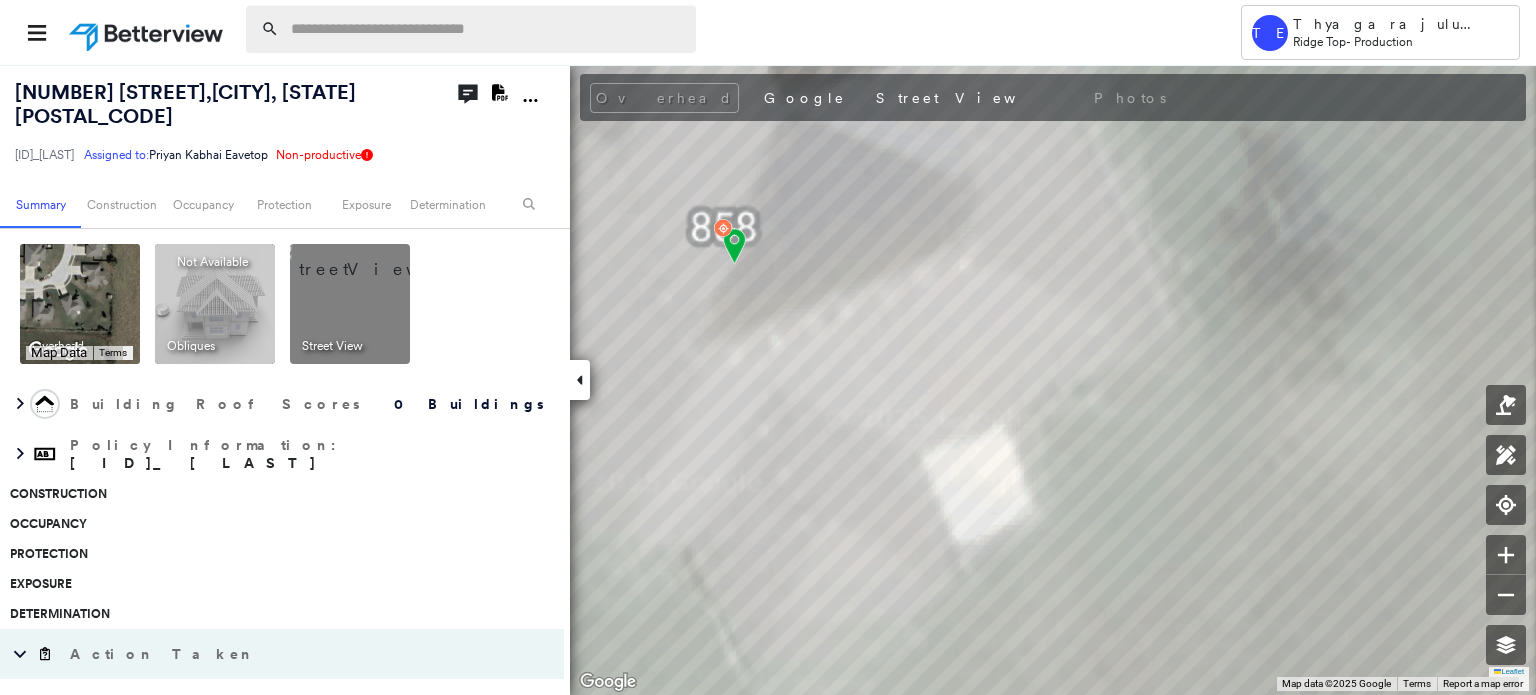 click at bounding box center (487, 29) 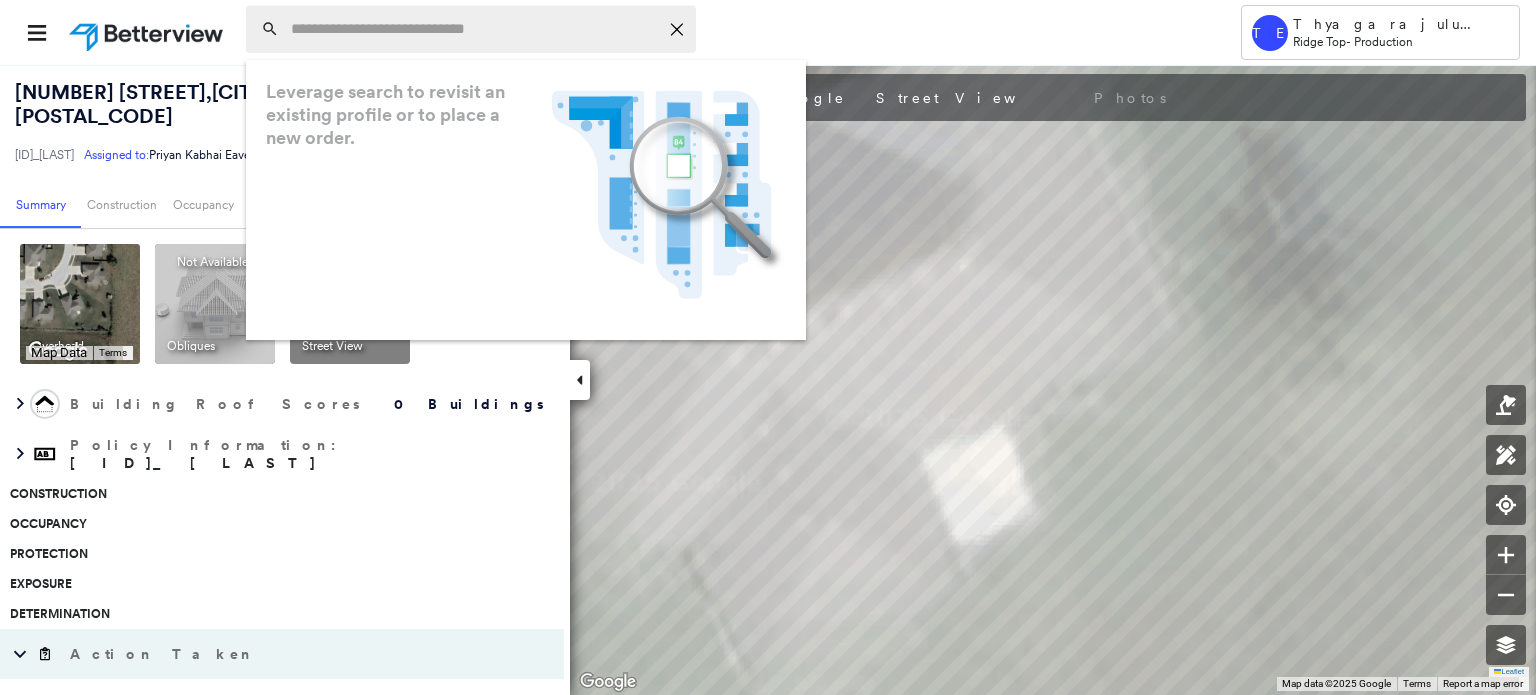 paste on "**********" 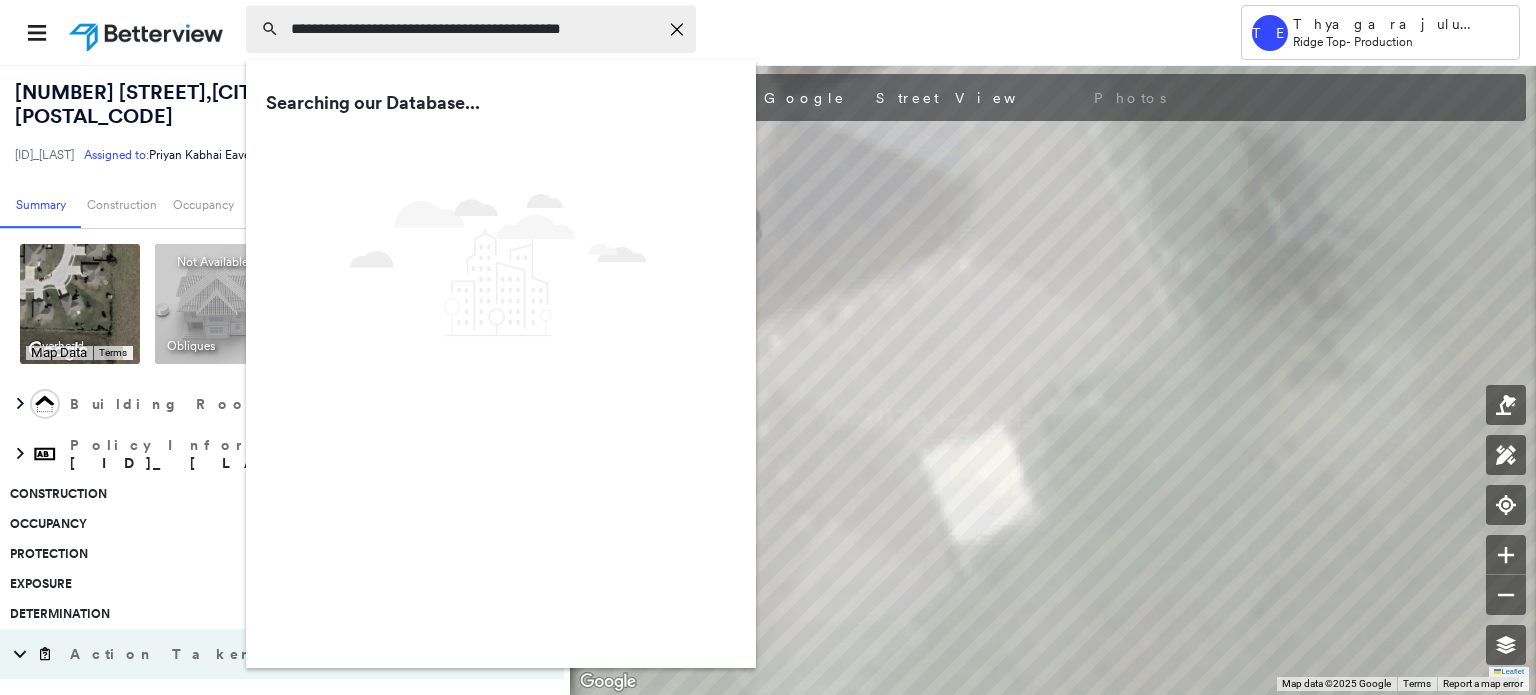 type on "**********" 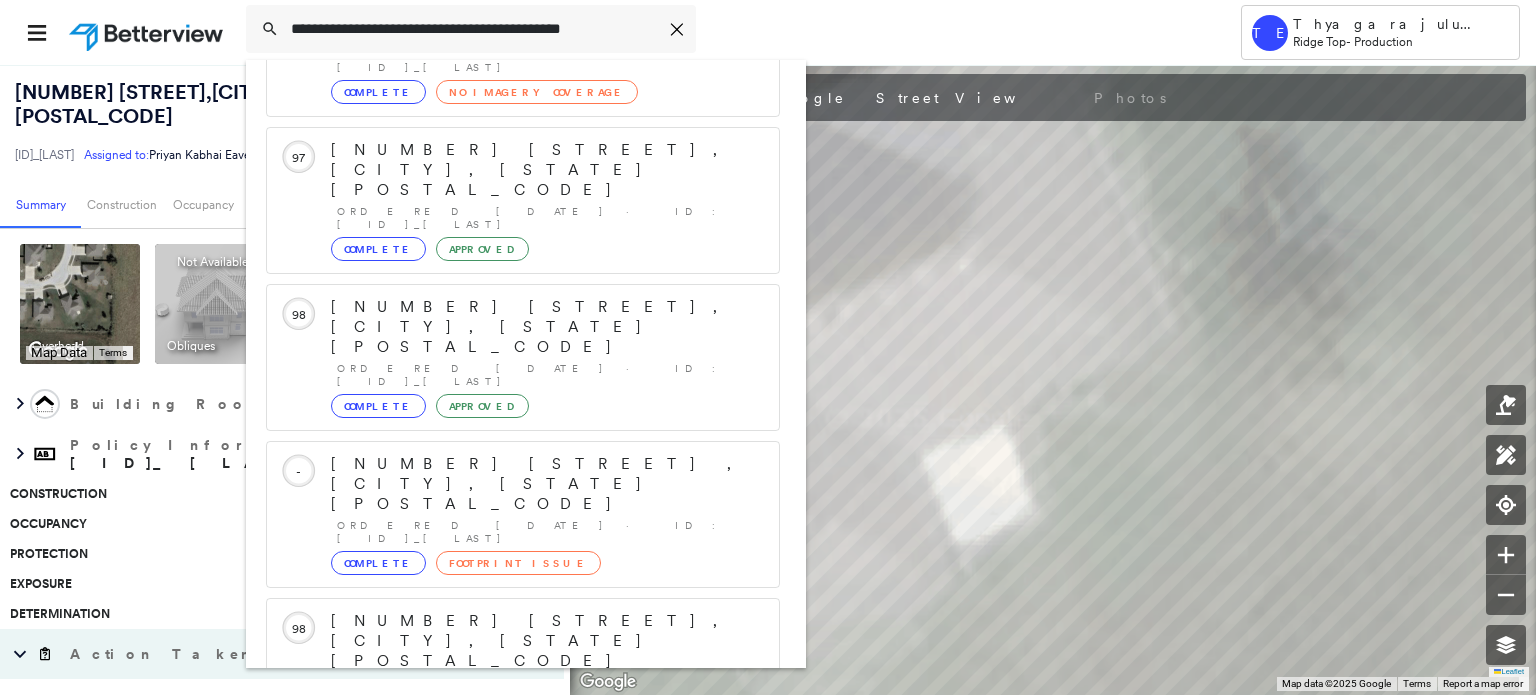 scroll, scrollTop: 208, scrollLeft: 0, axis: vertical 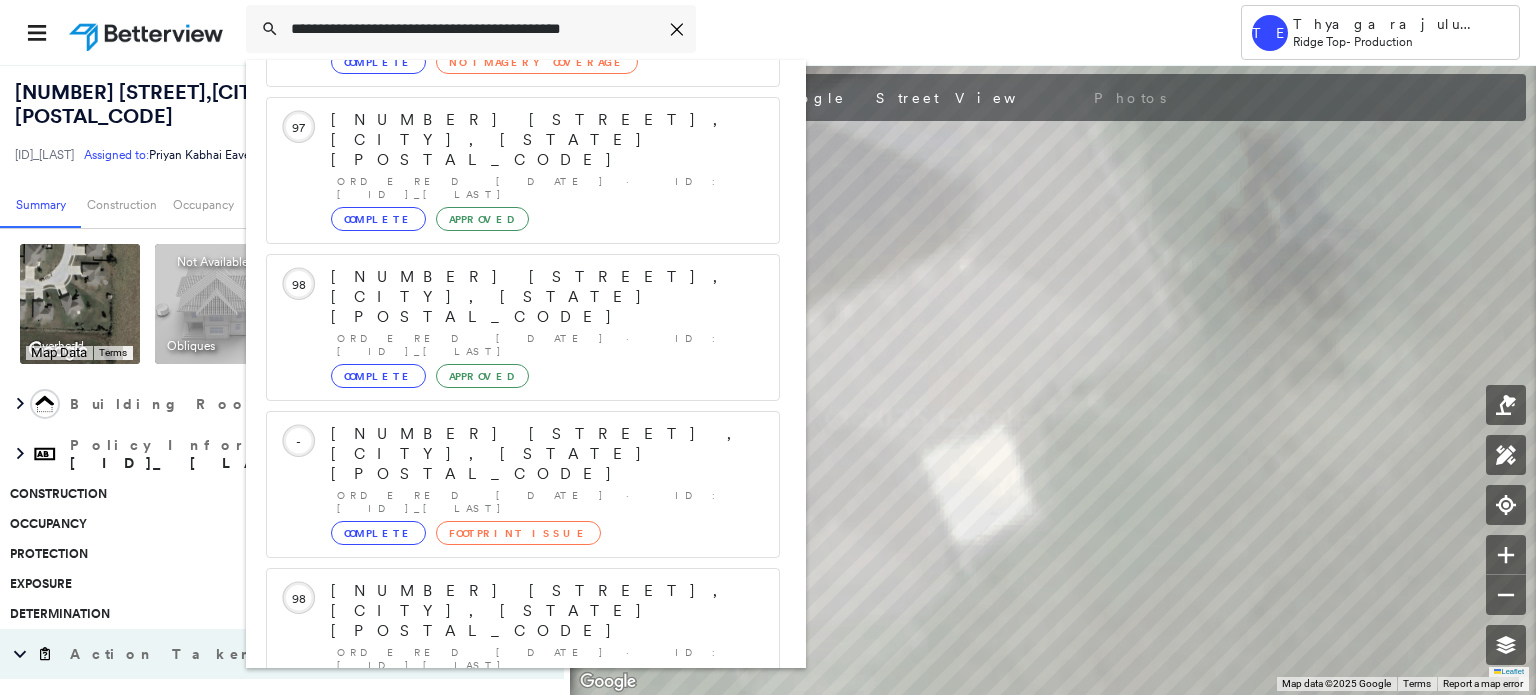 click on "[NUMBER] [STREET], [CITY], [STATE] [POSTAL_CODE]" at bounding box center (501, 903) 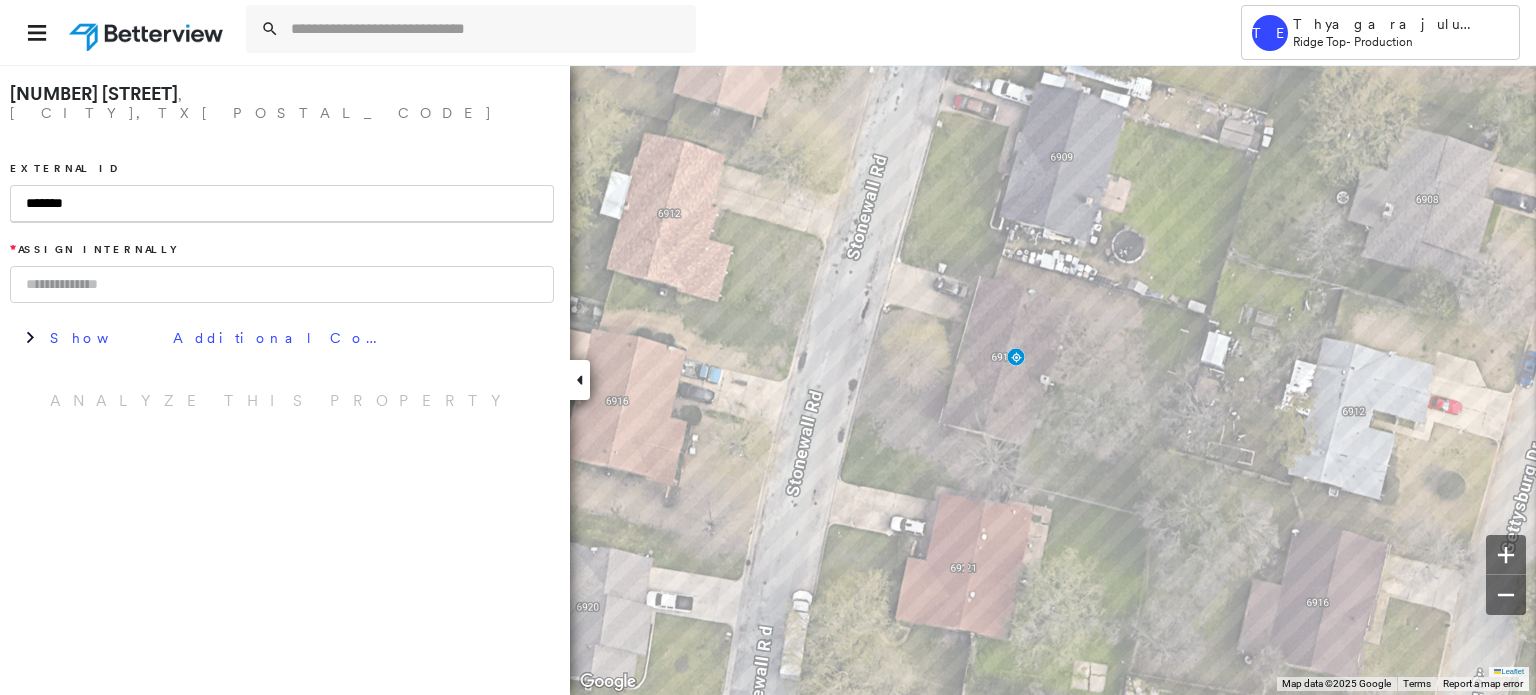 paste on "*********" 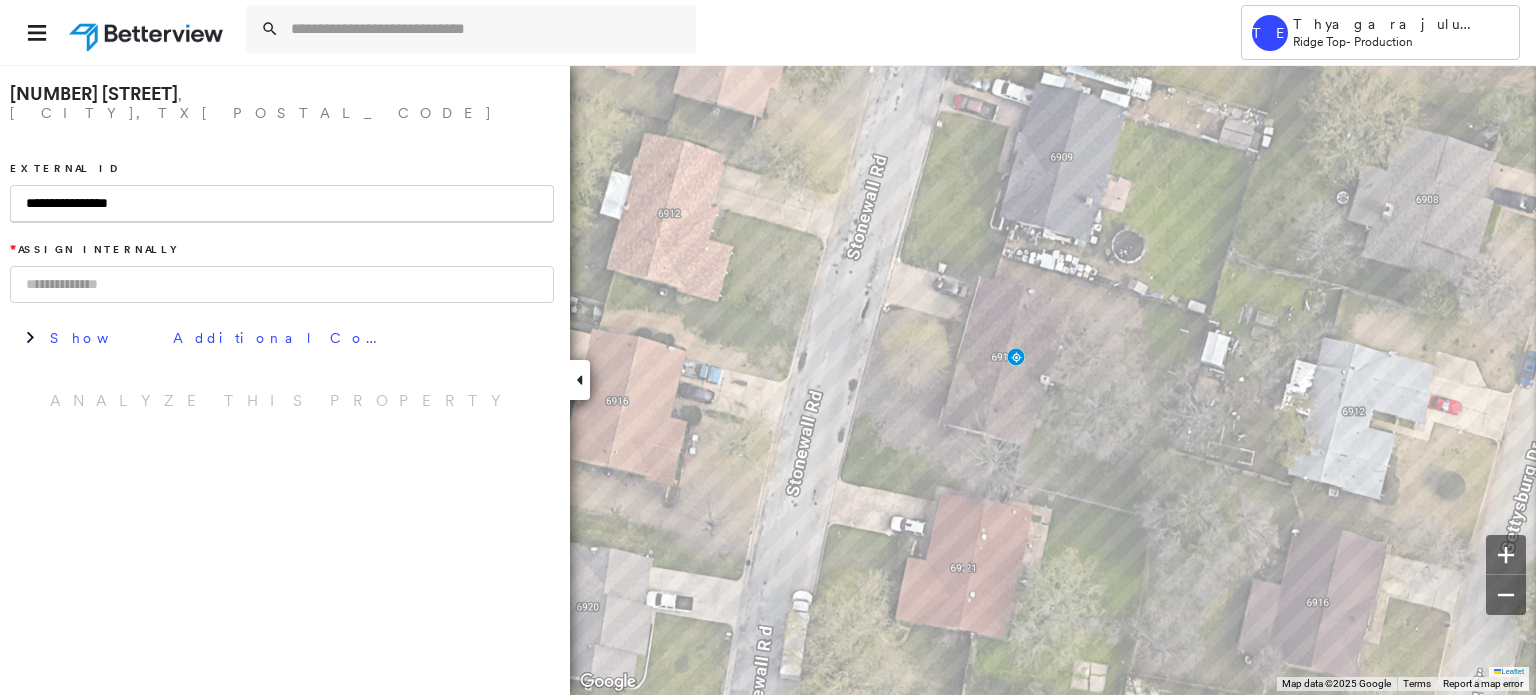 type on "**********" 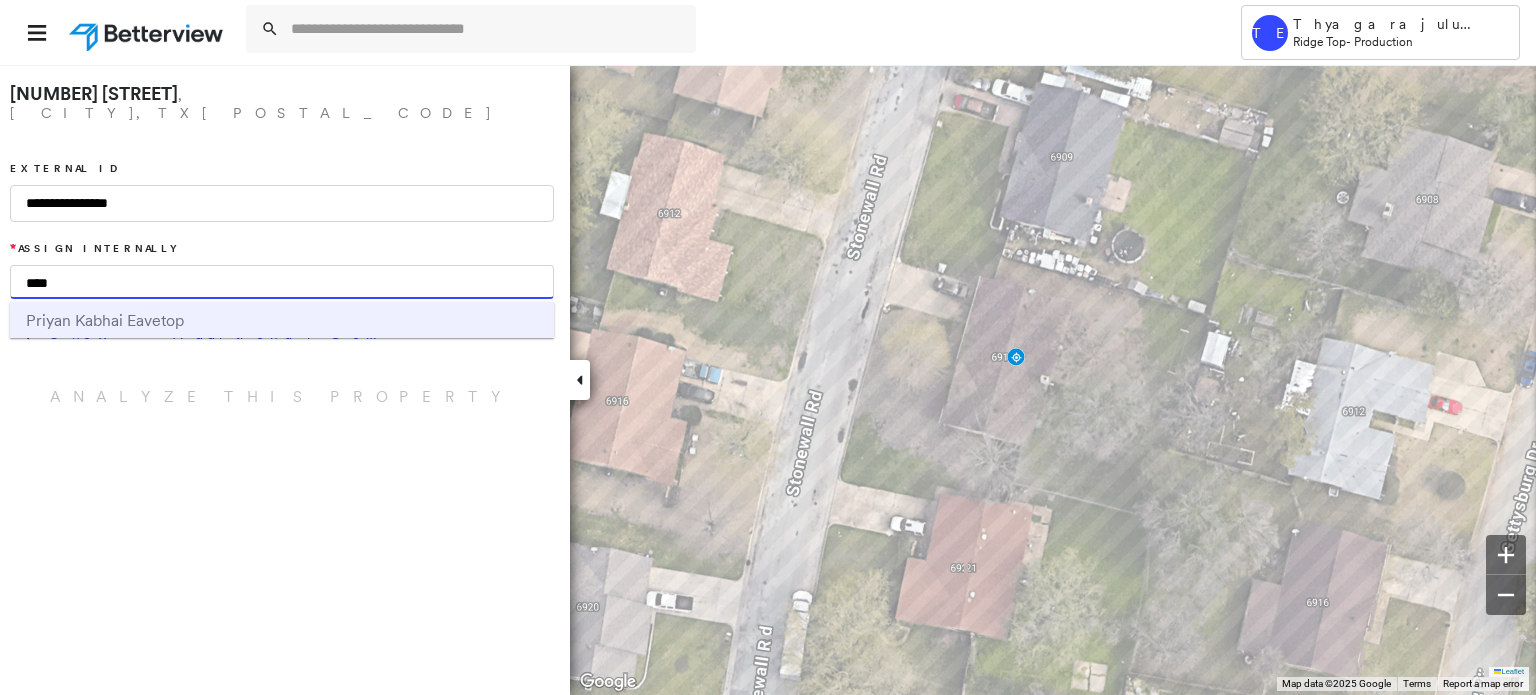type on "****" 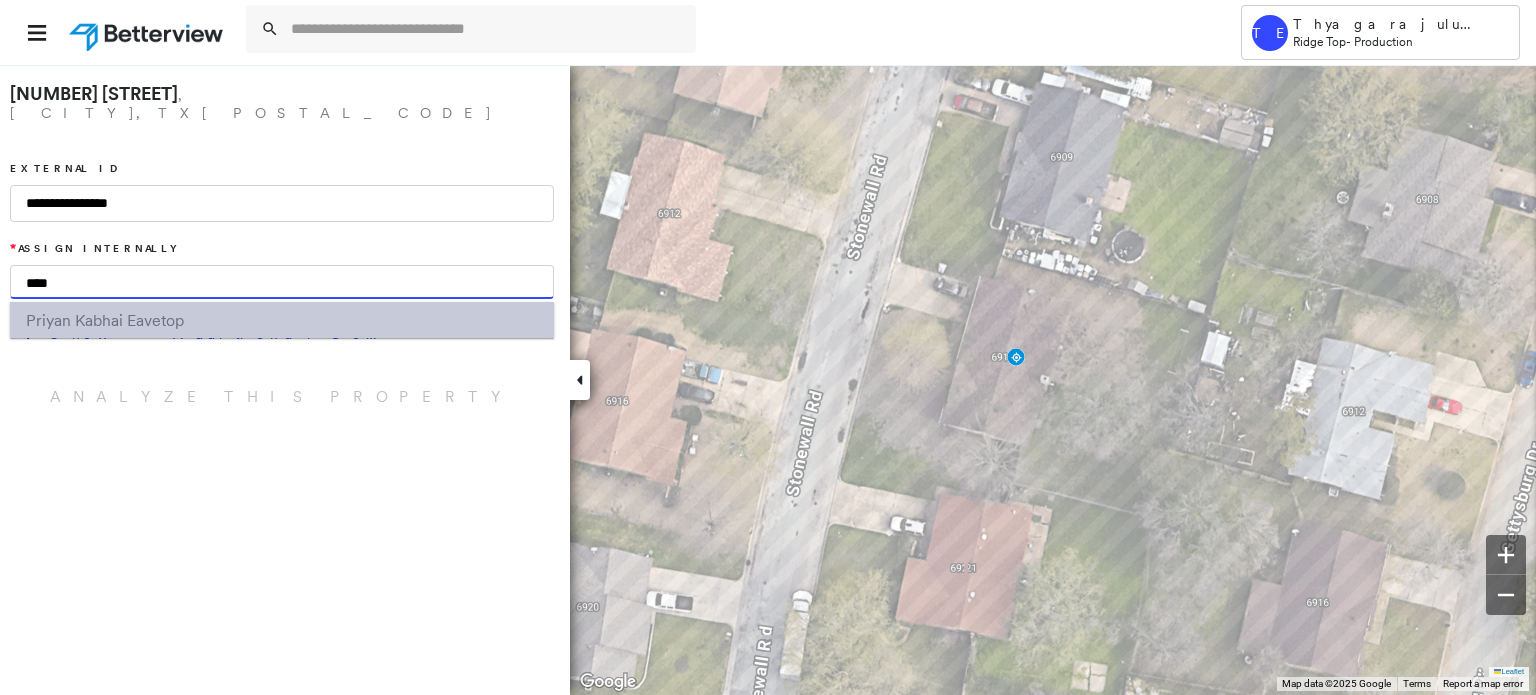 click on "Priyan Kabhai Eavetop" at bounding box center (105, 320) 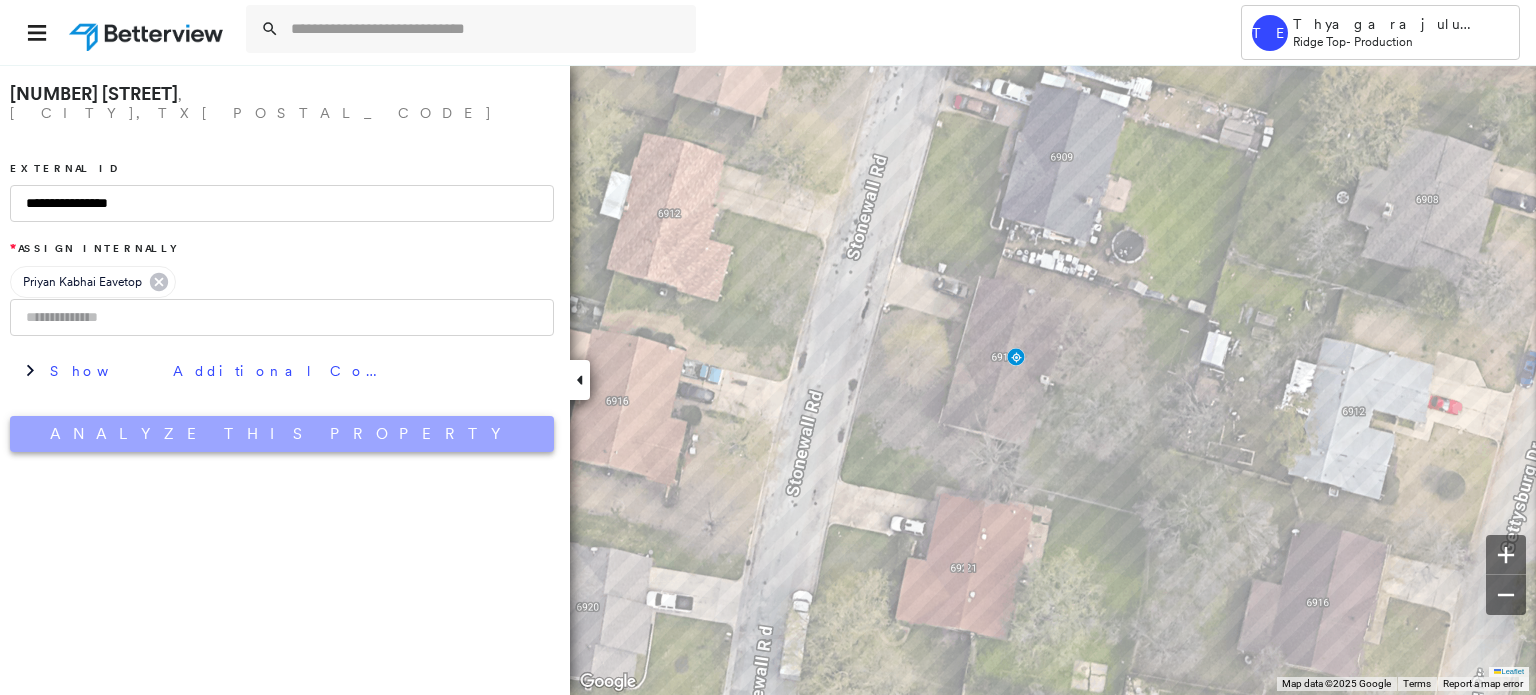 click on "Analyze This Property" at bounding box center (282, 434) 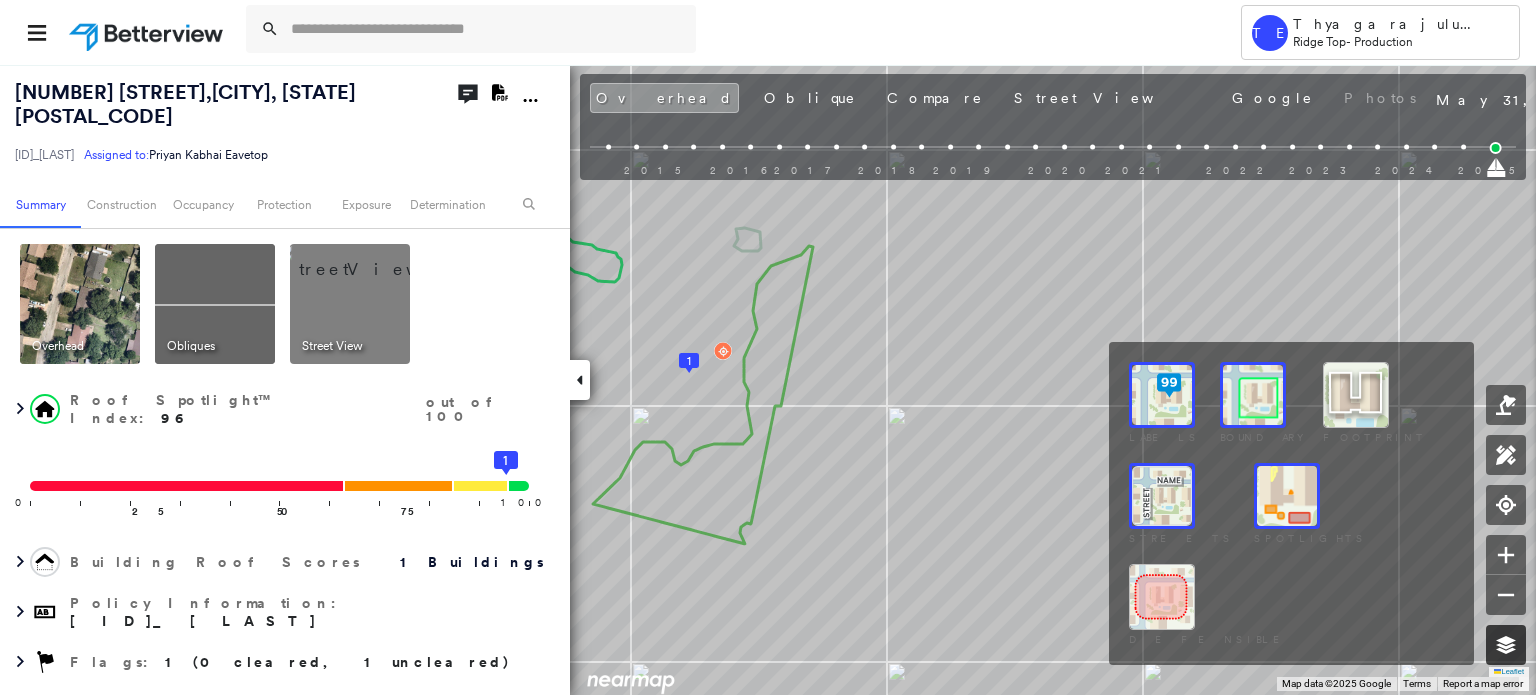click 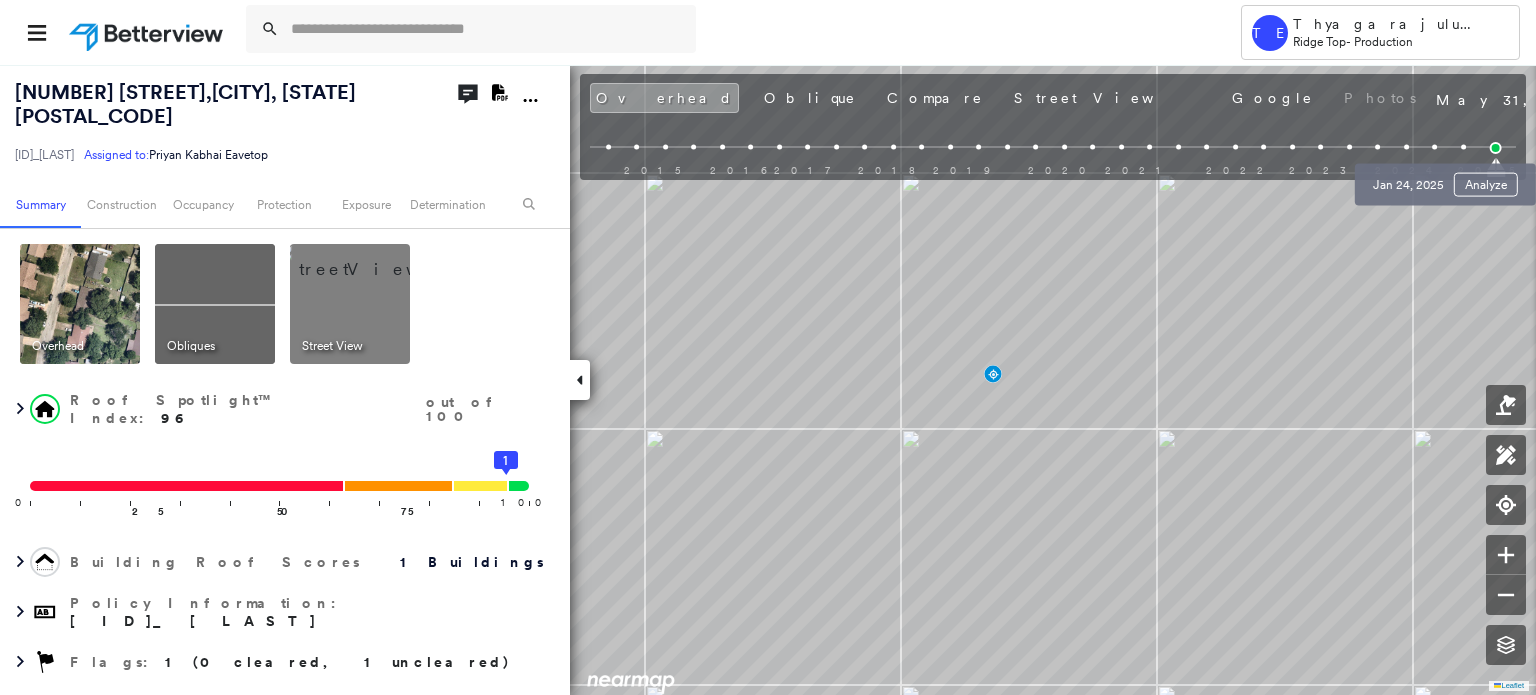 click at bounding box center [1463, 147] 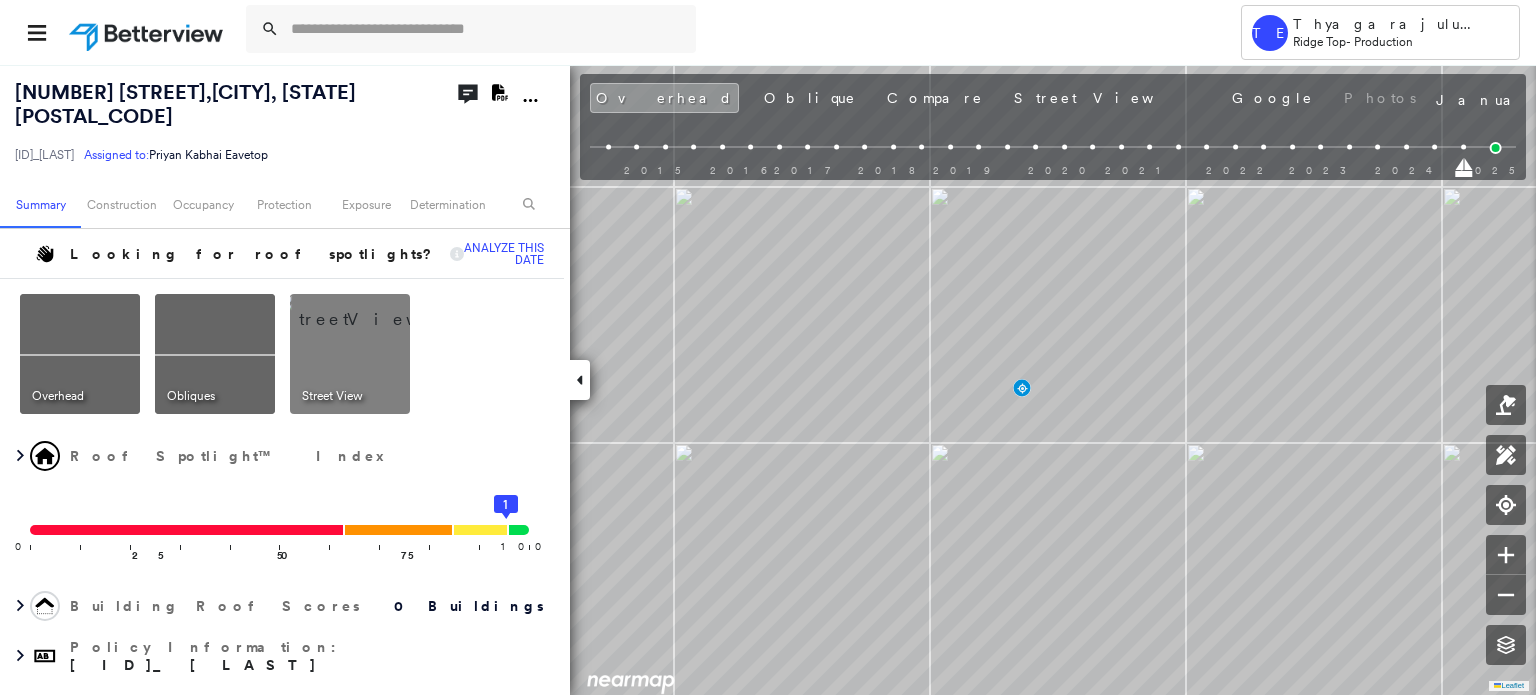 click at bounding box center (580, 380) 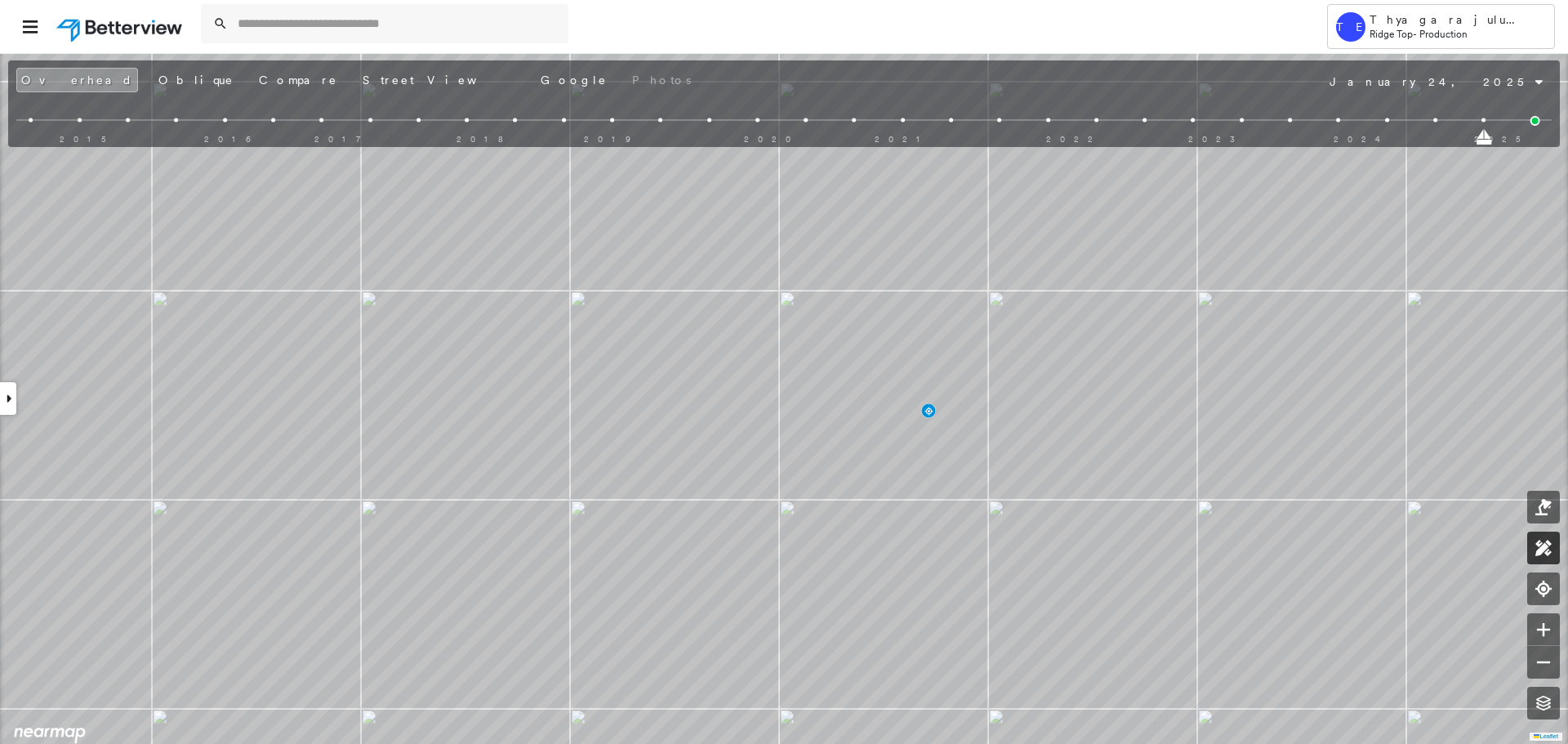 click at bounding box center [1544, 548] 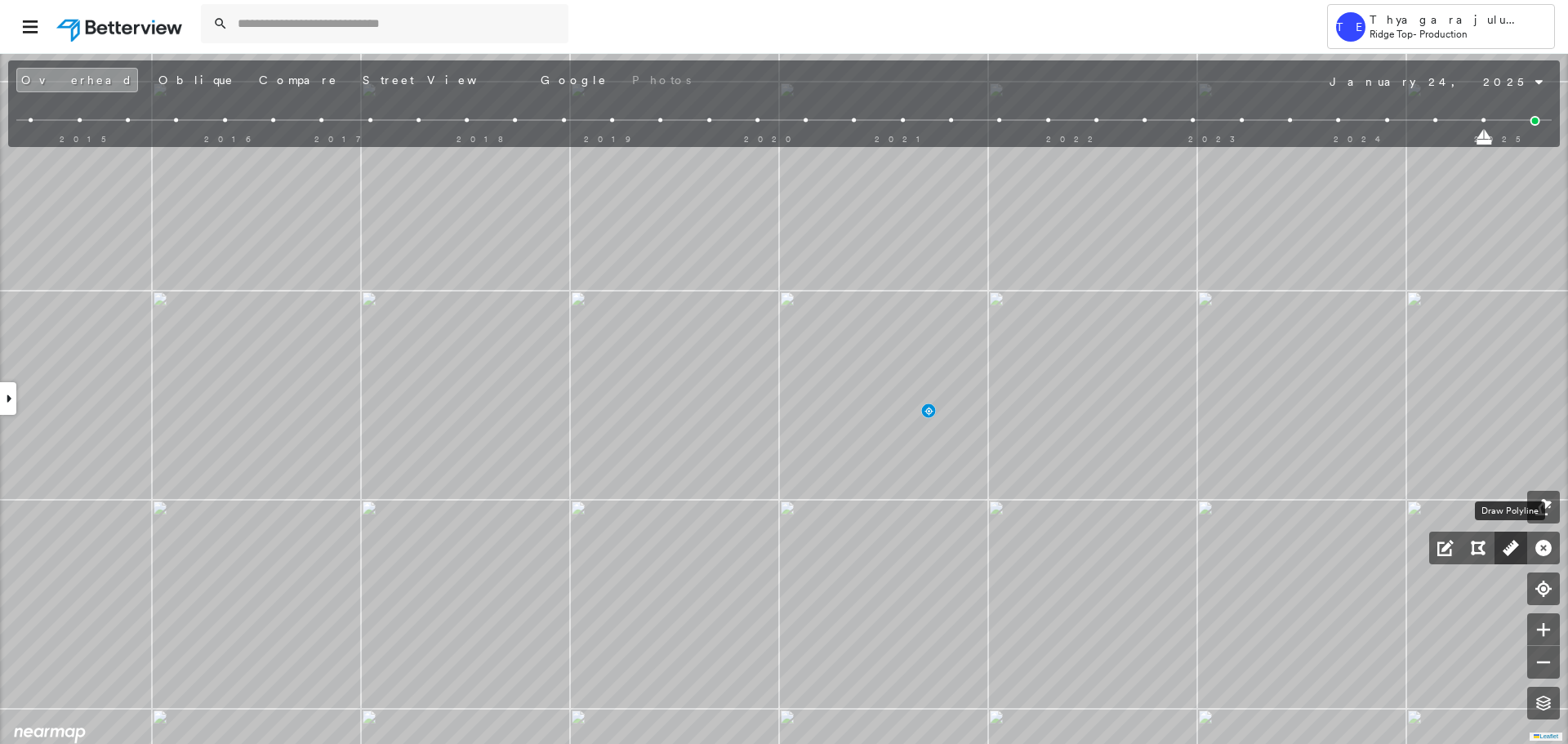 click 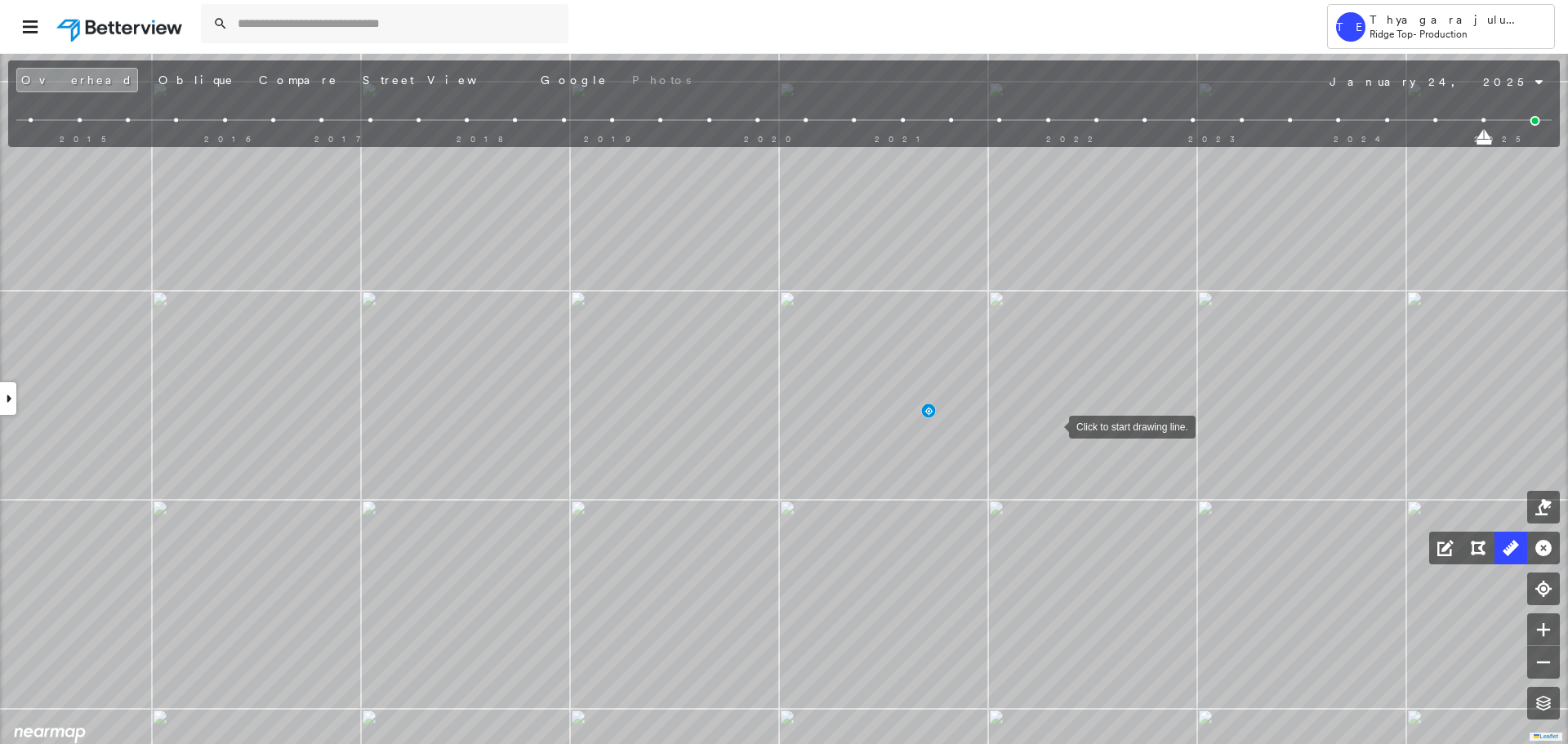 click at bounding box center [1053, 425] 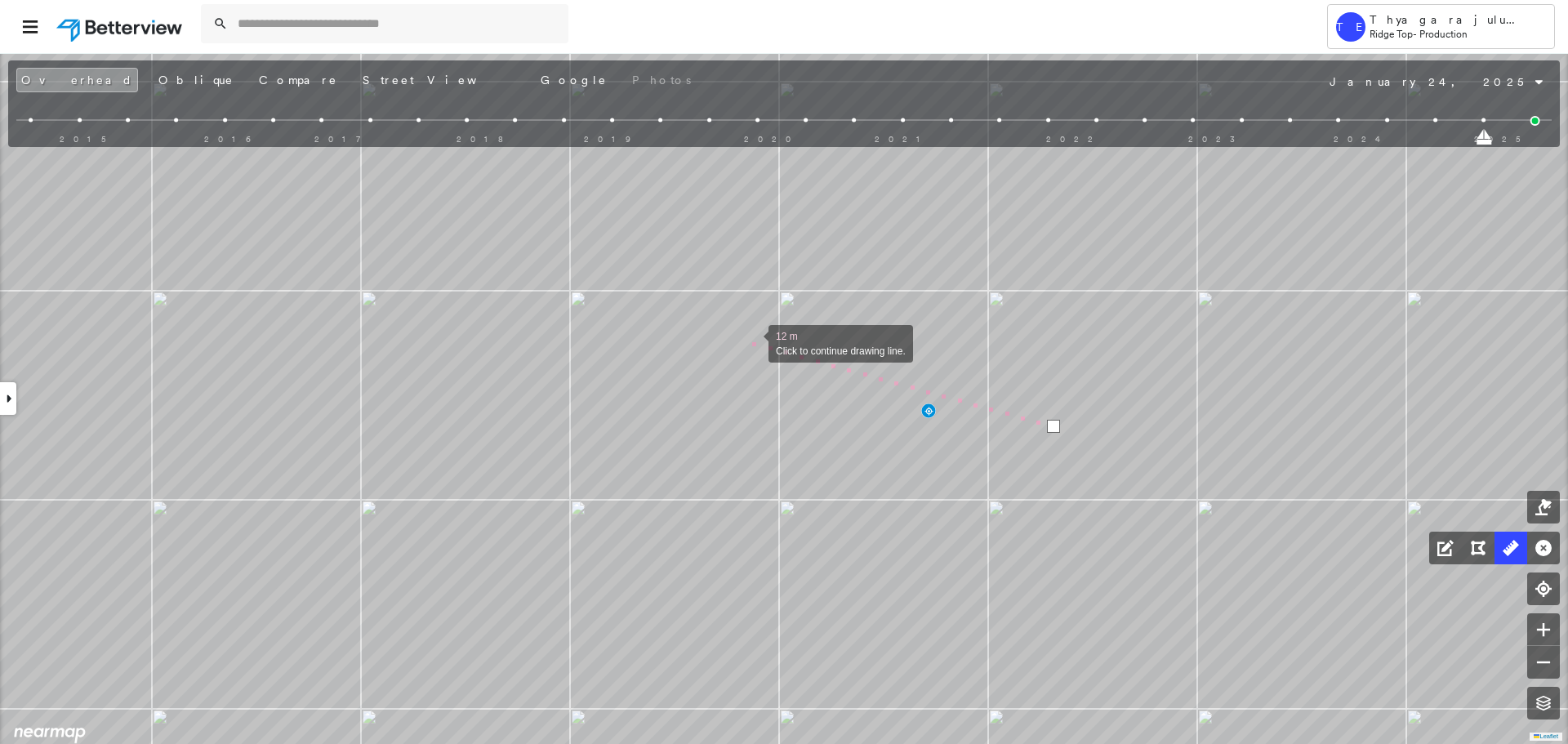 click at bounding box center (752, 342) 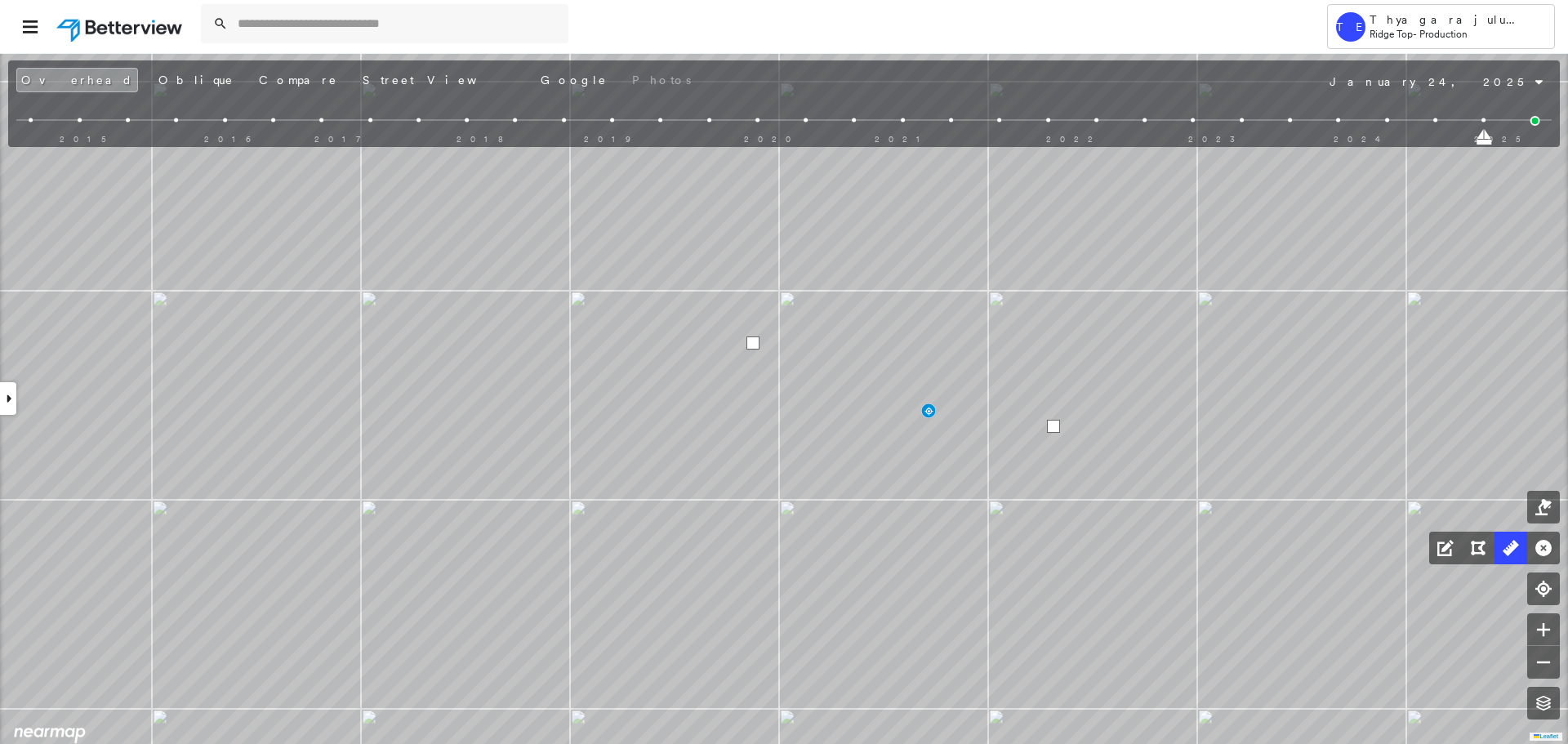 click at bounding box center [753, 343] 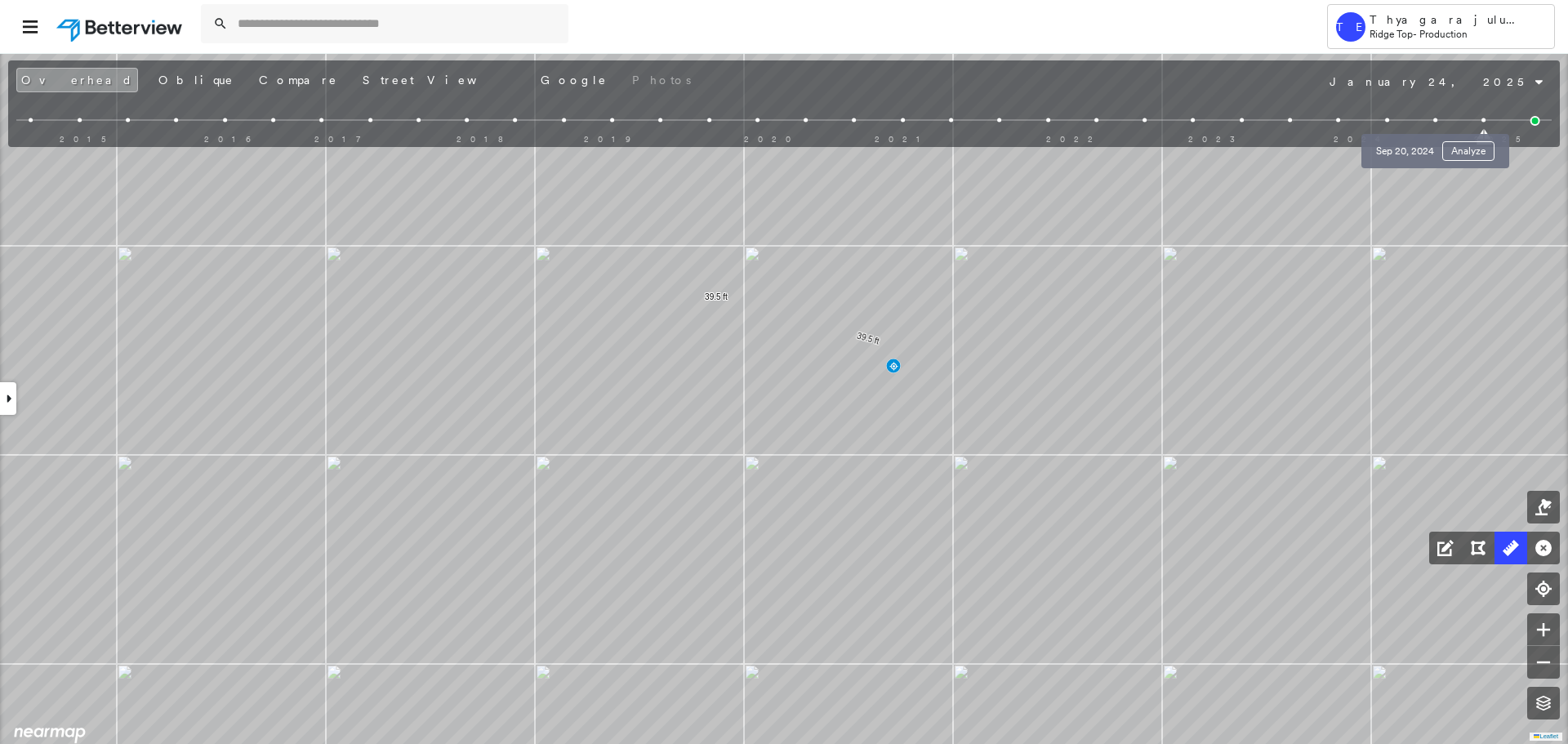 click at bounding box center [1435, 120] 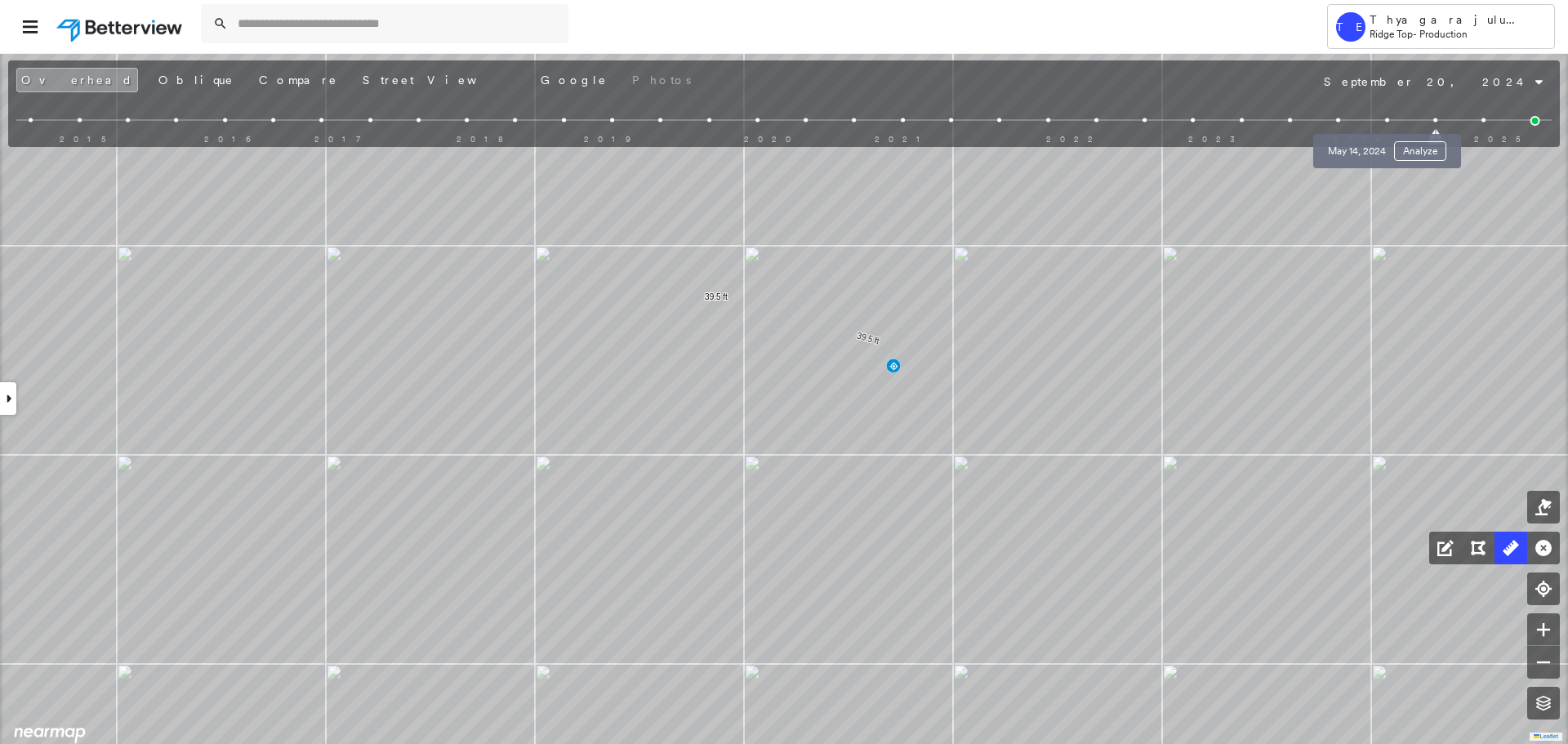 click at bounding box center (1387, 120) 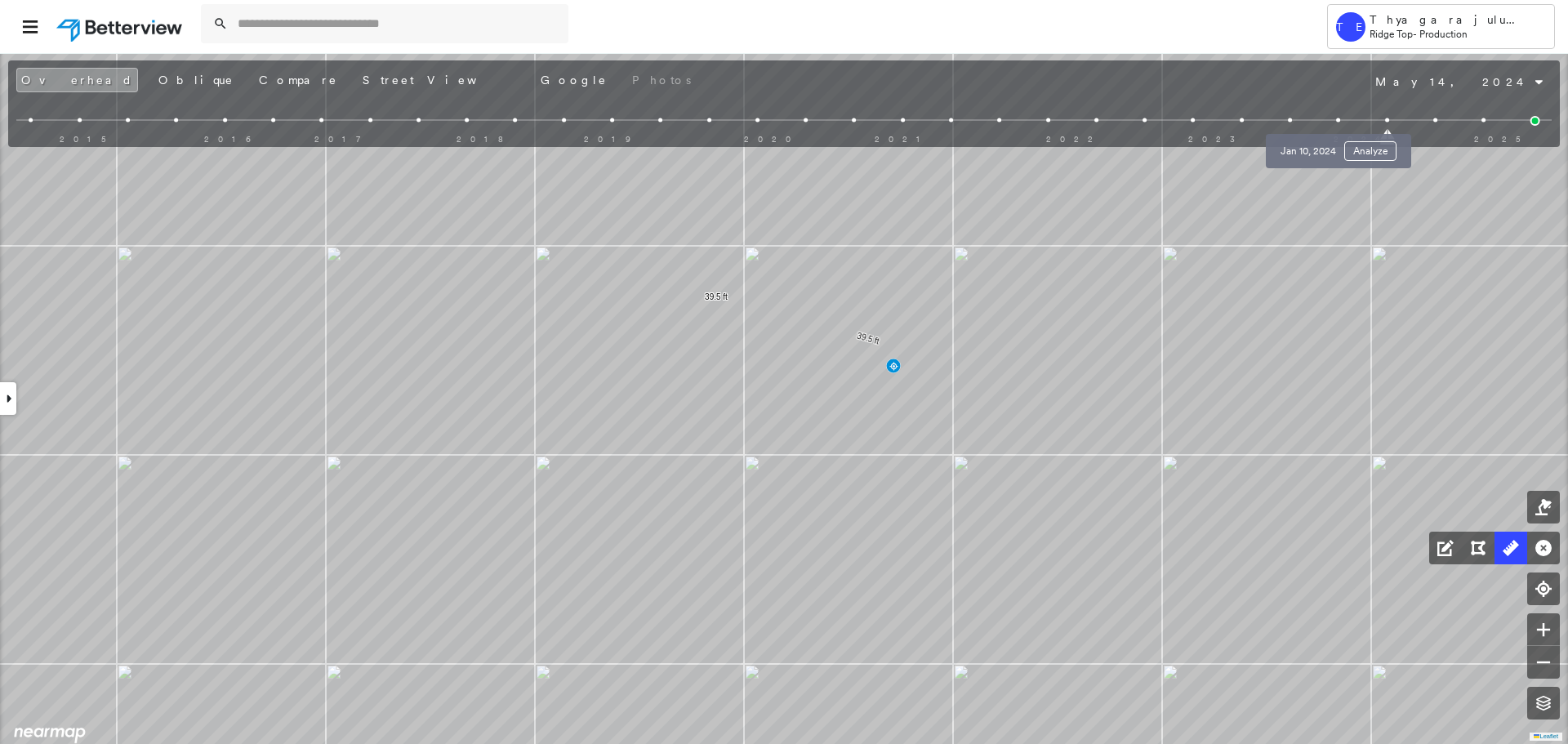 click at bounding box center (1338, 120) 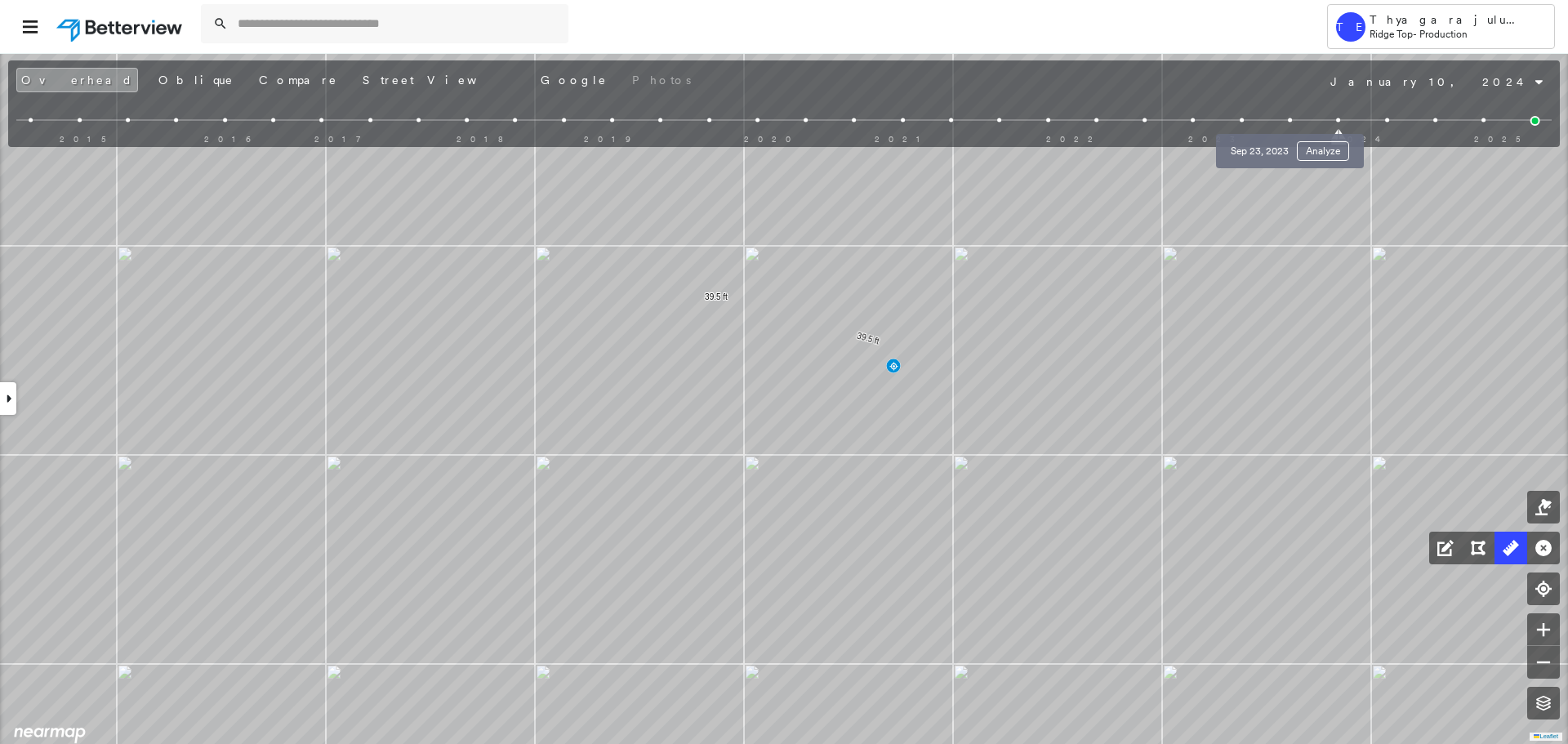 click at bounding box center (1290, 120) 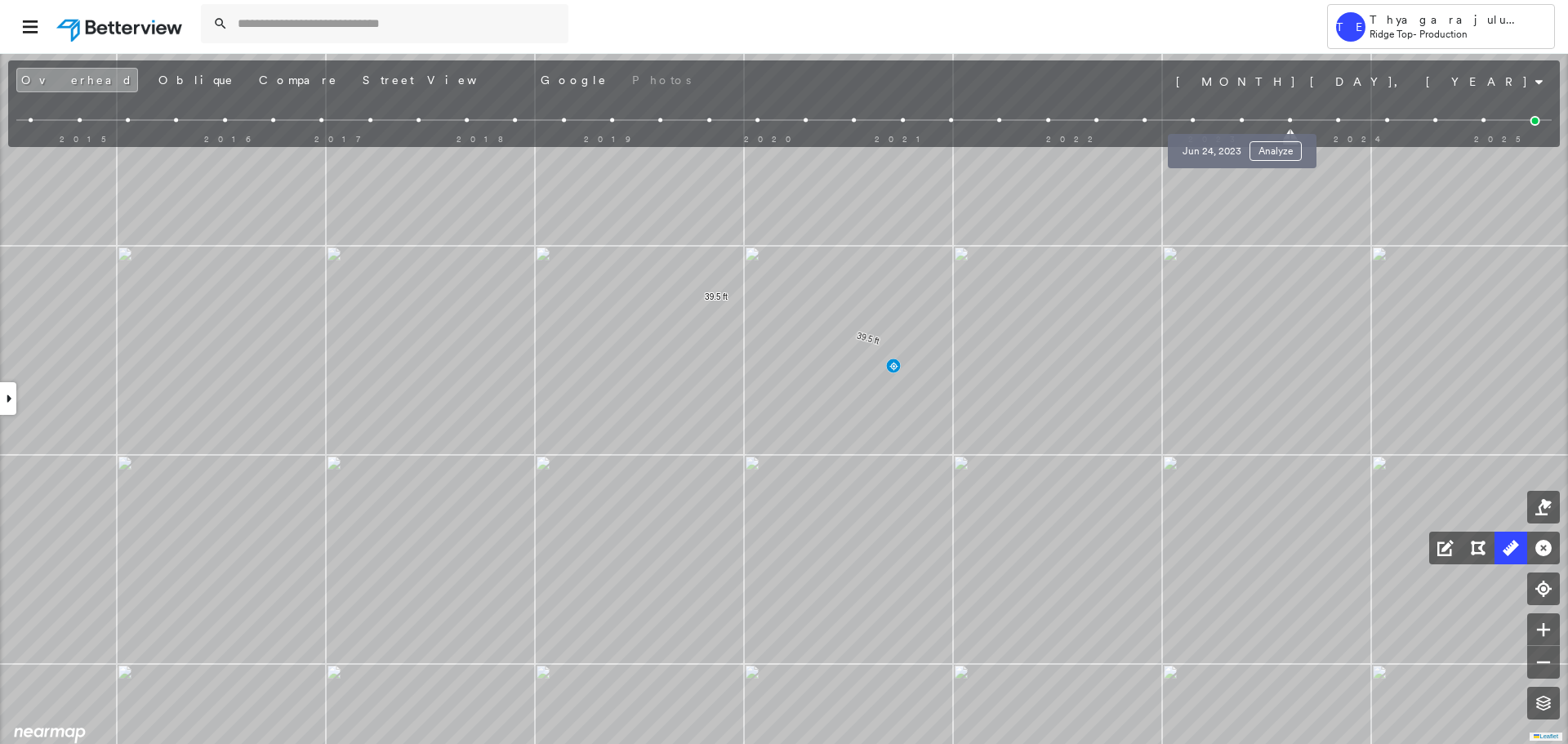 click at bounding box center [1241, 120] 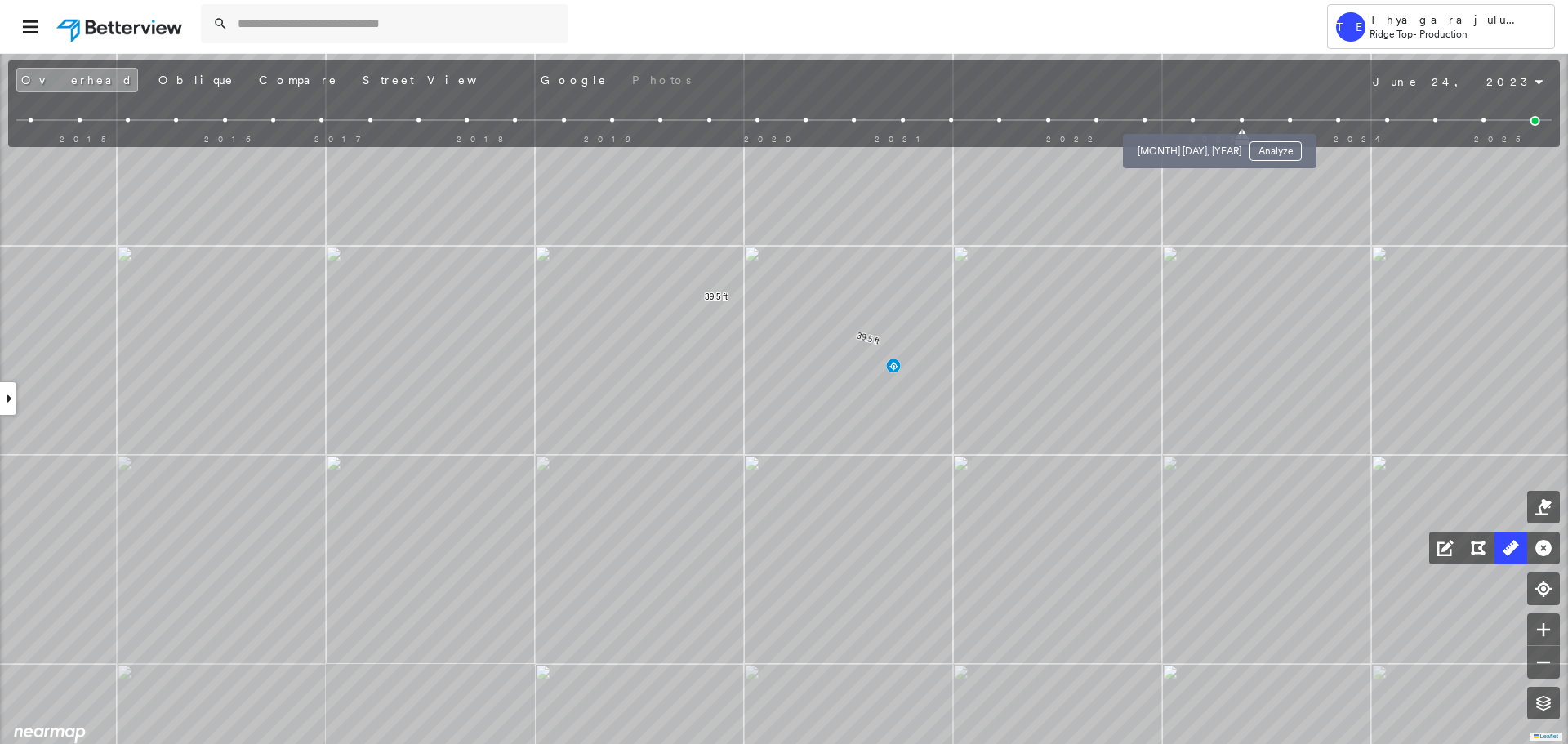 click at bounding box center [1193, 120] 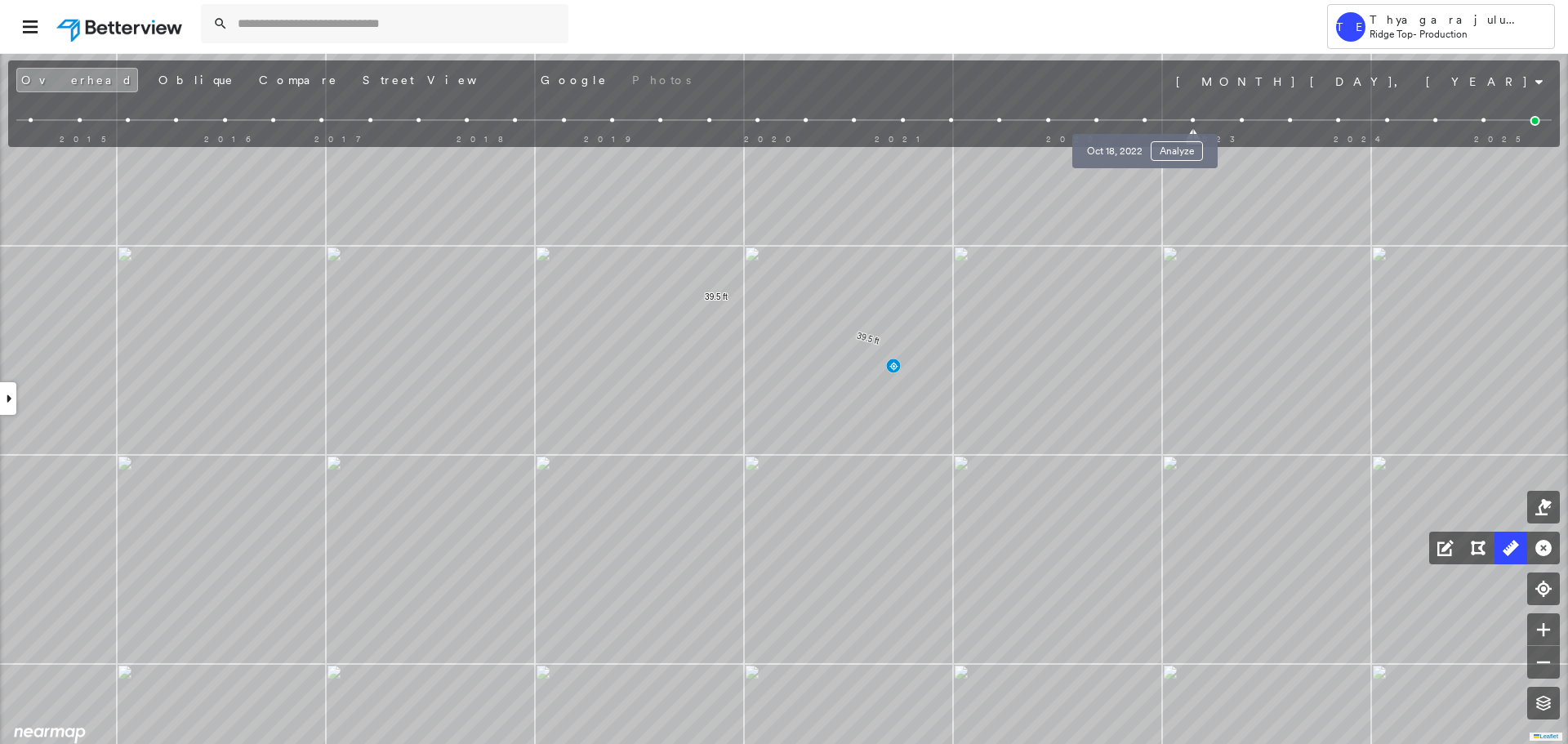 click at bounding box center (1144, 120) 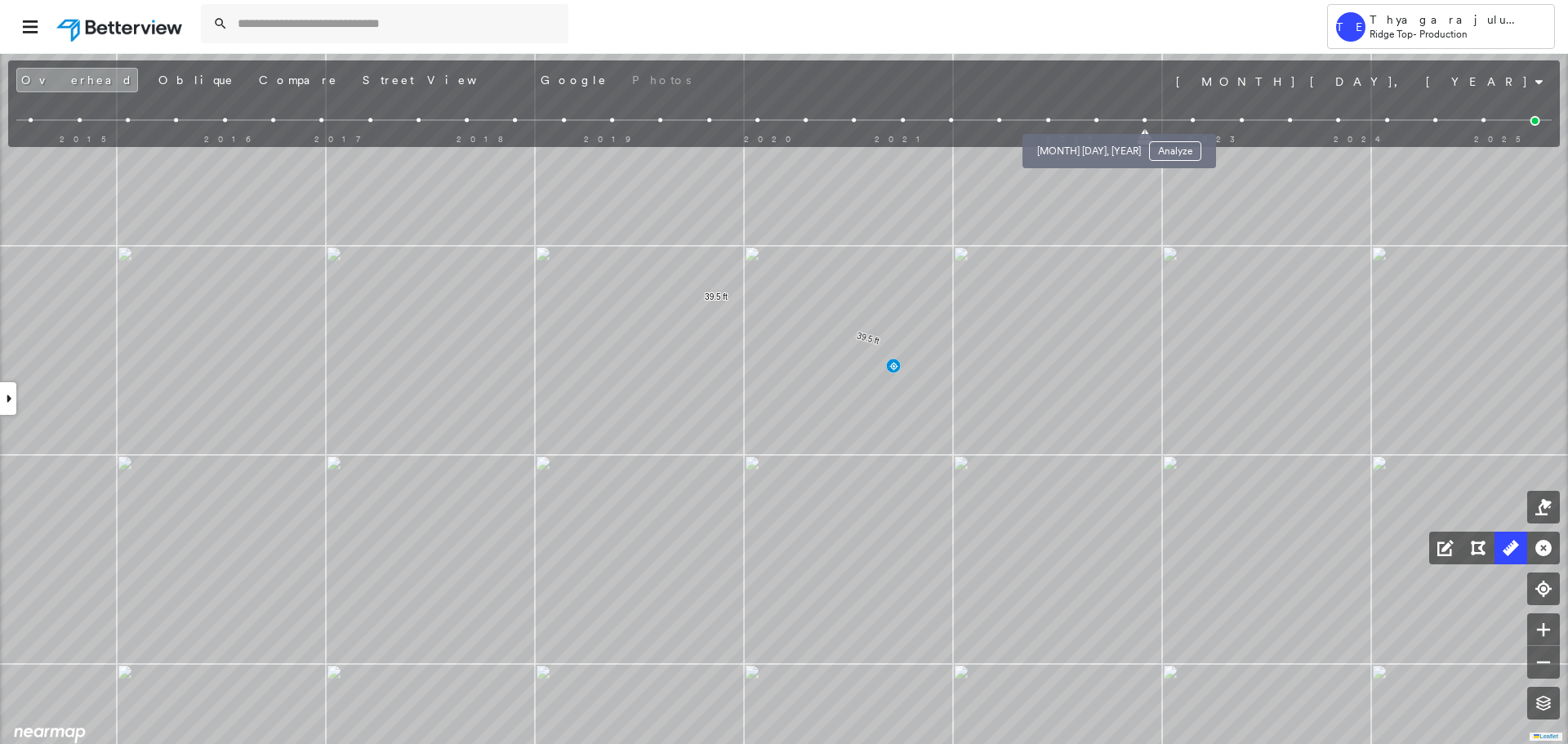 click at bounding box center (1096, 120) 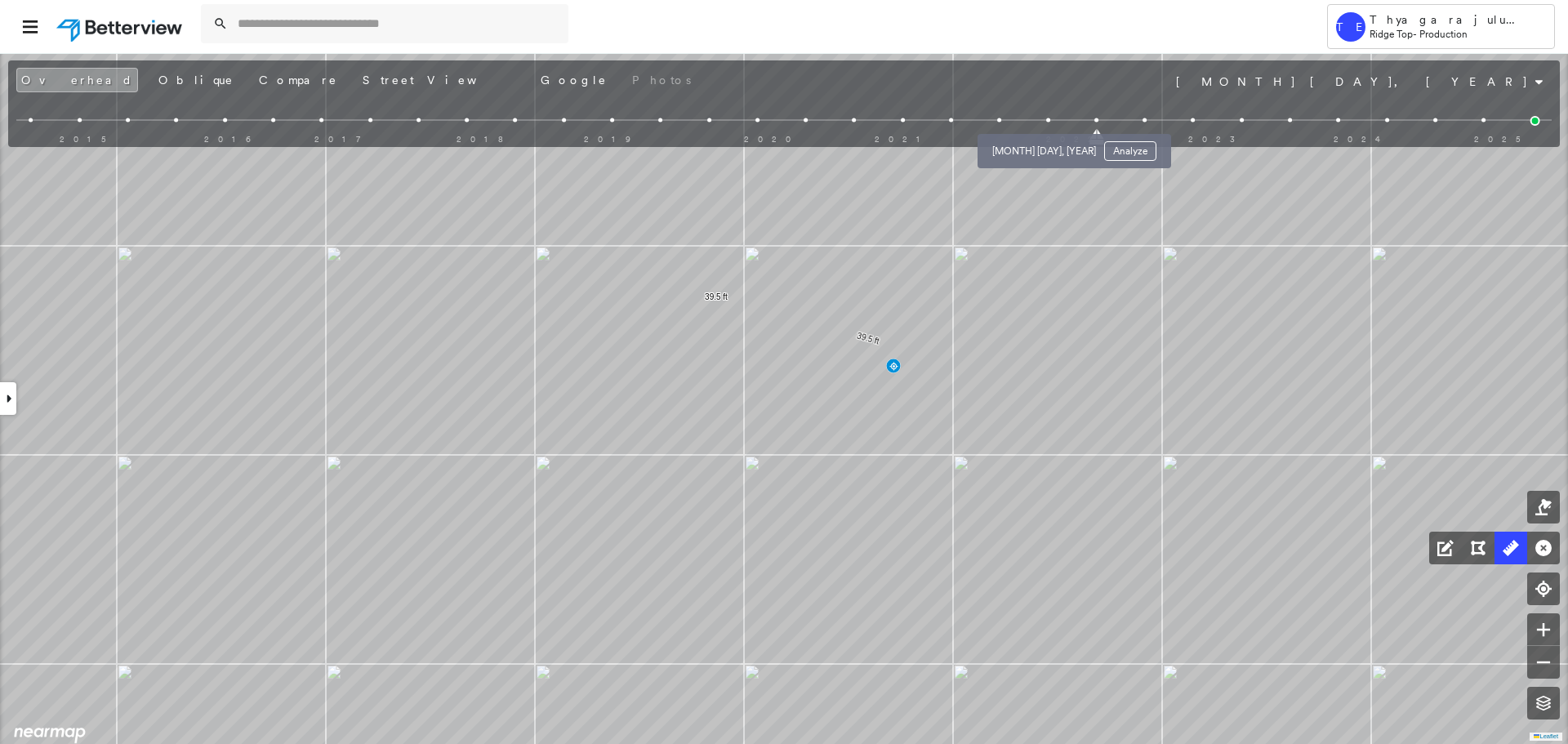 click at bounding box center [1048, 120] 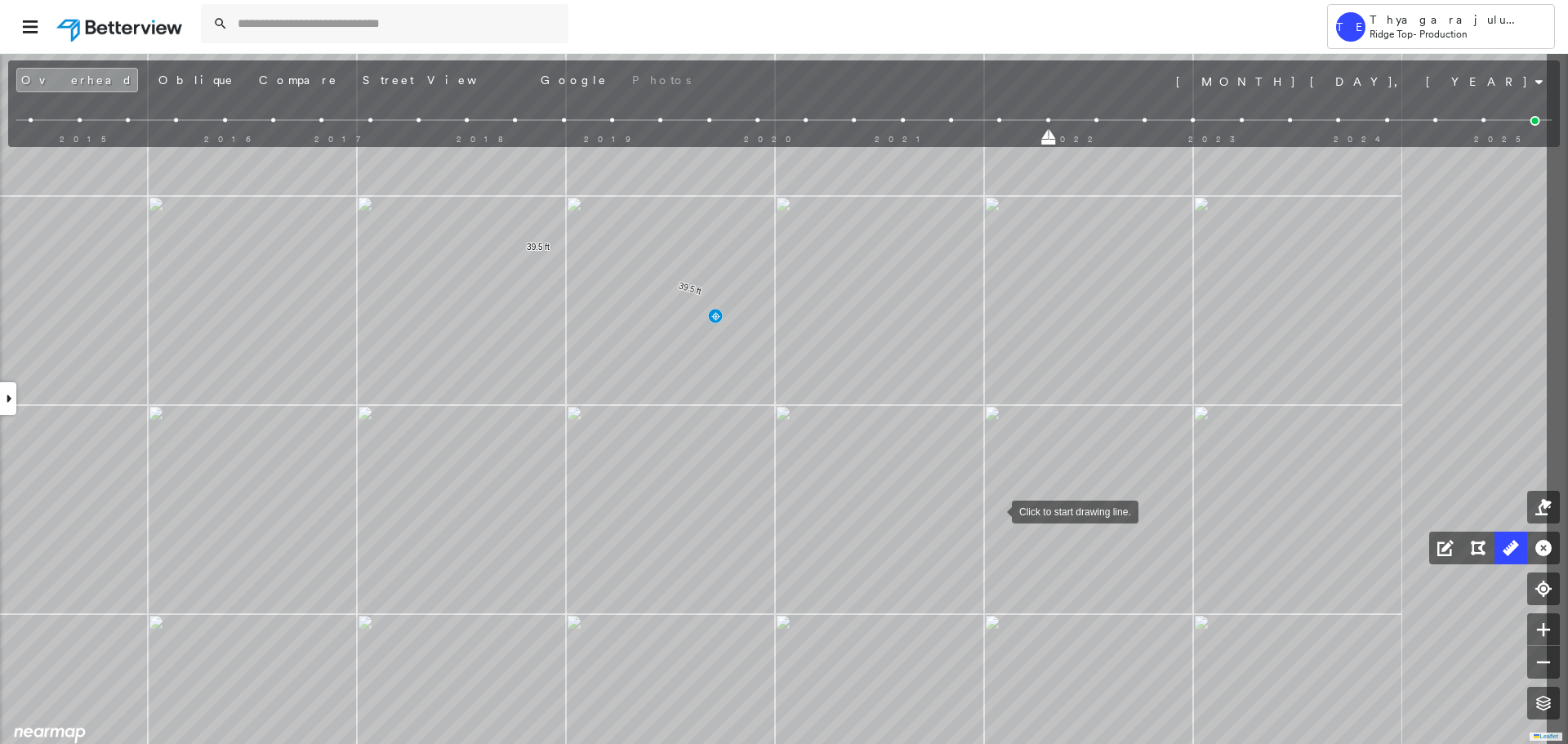 drag, startPoint x: 1171, startPoint y: 559, endPoint x: 996, endPoint y: 510, distance: 181.7306 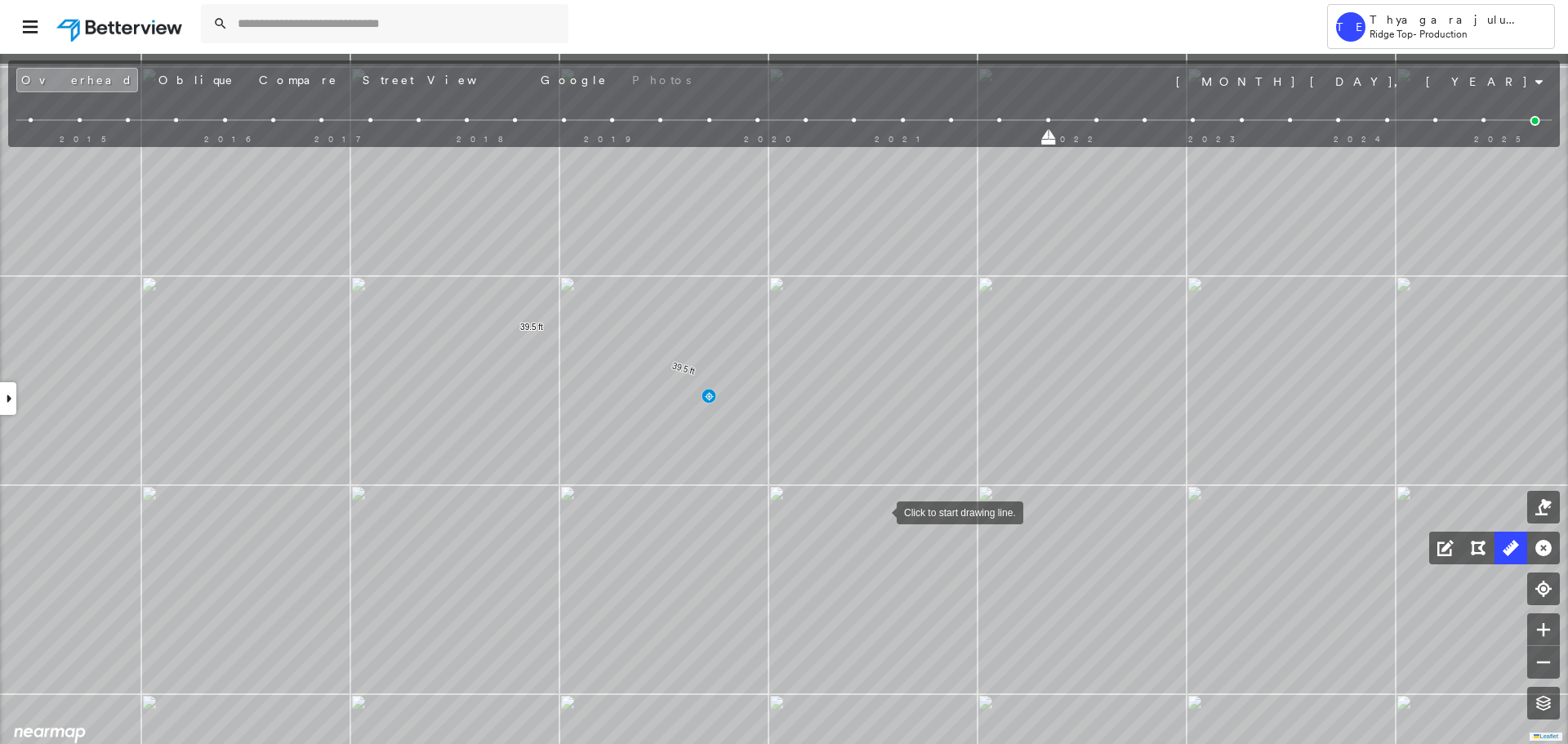 drag, startPoint x: 887, startPoint y: 430, endPoint x: 880, endPoint y: 511, distance: 81.30191 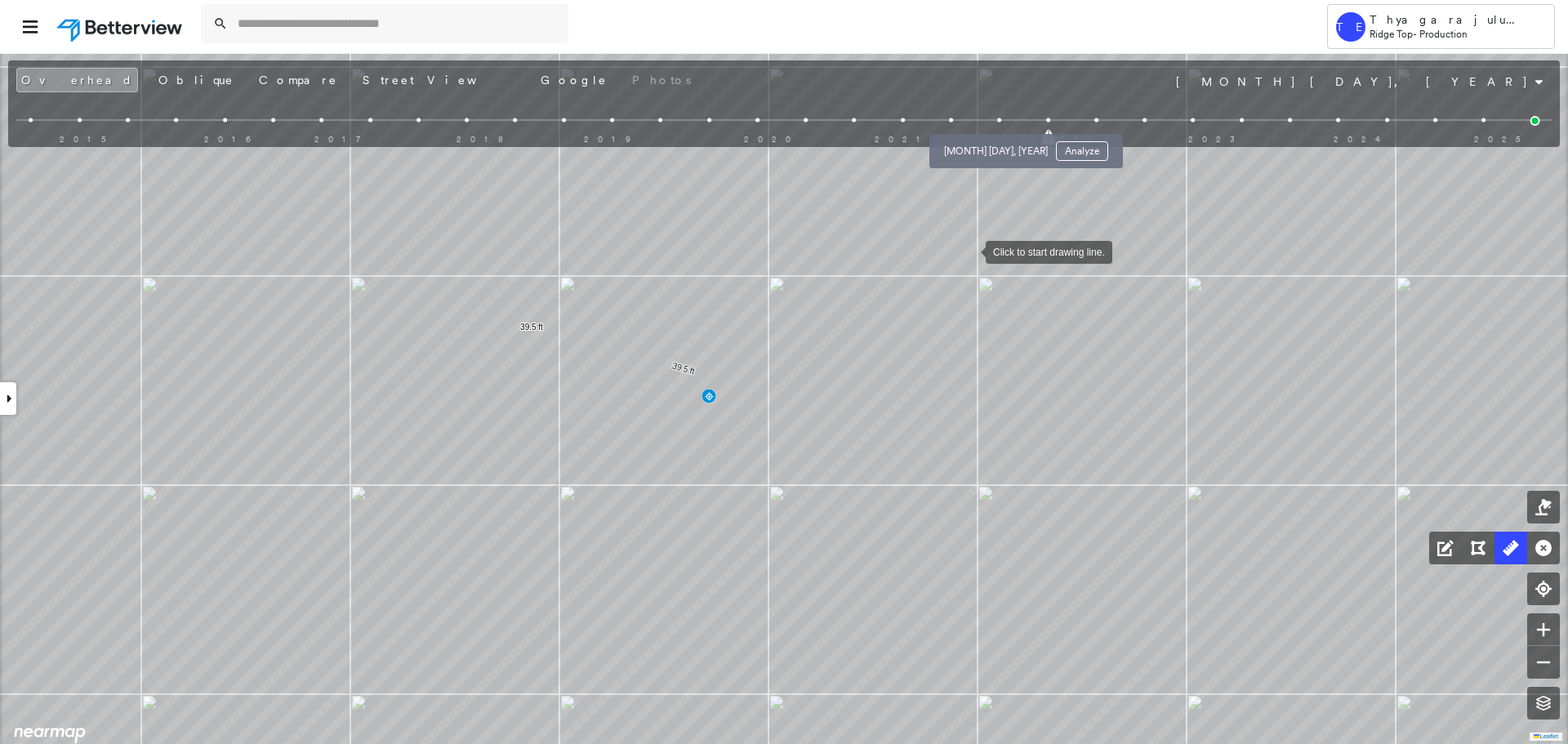 click at bounding box center (999, 120) 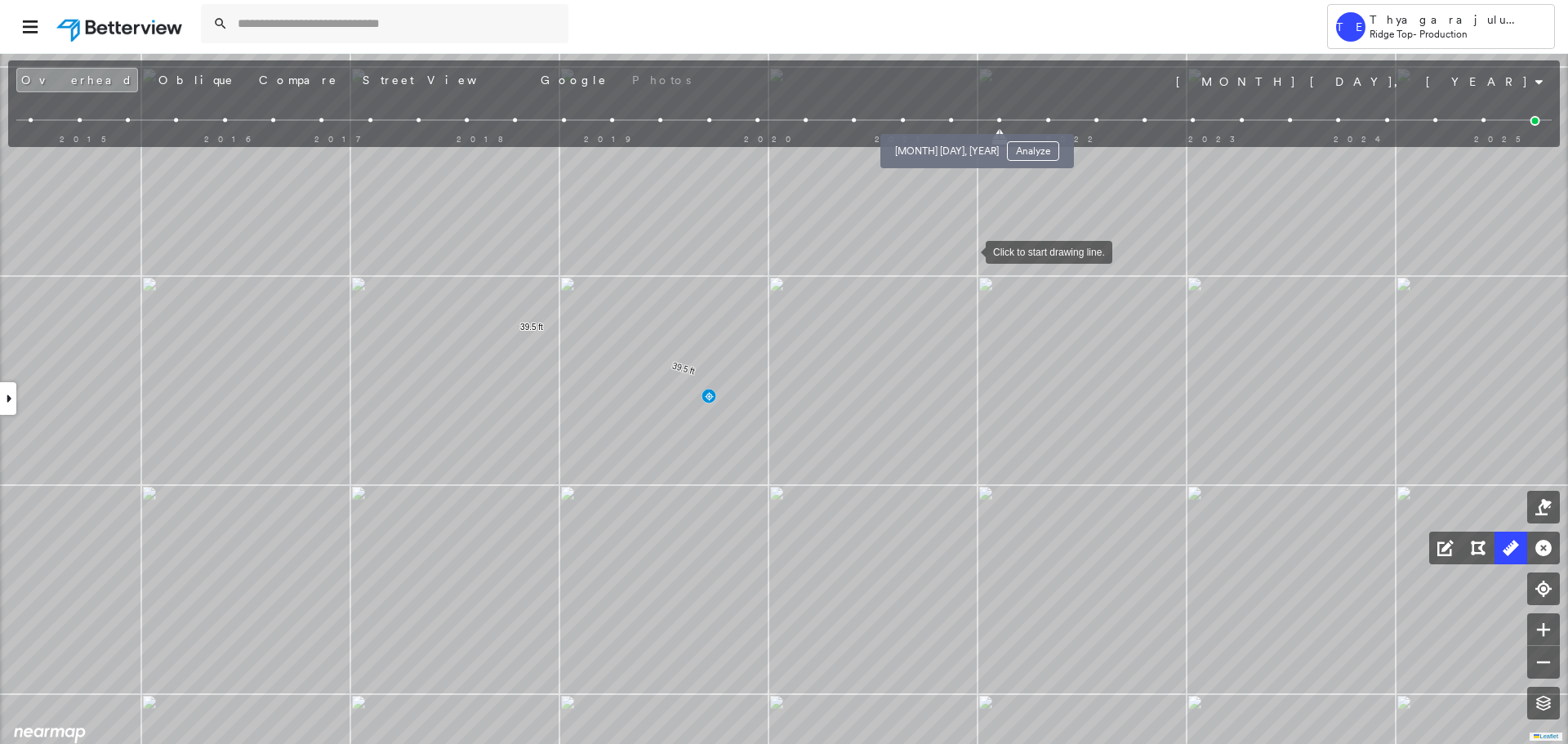 click at bounding box center [951, 120] 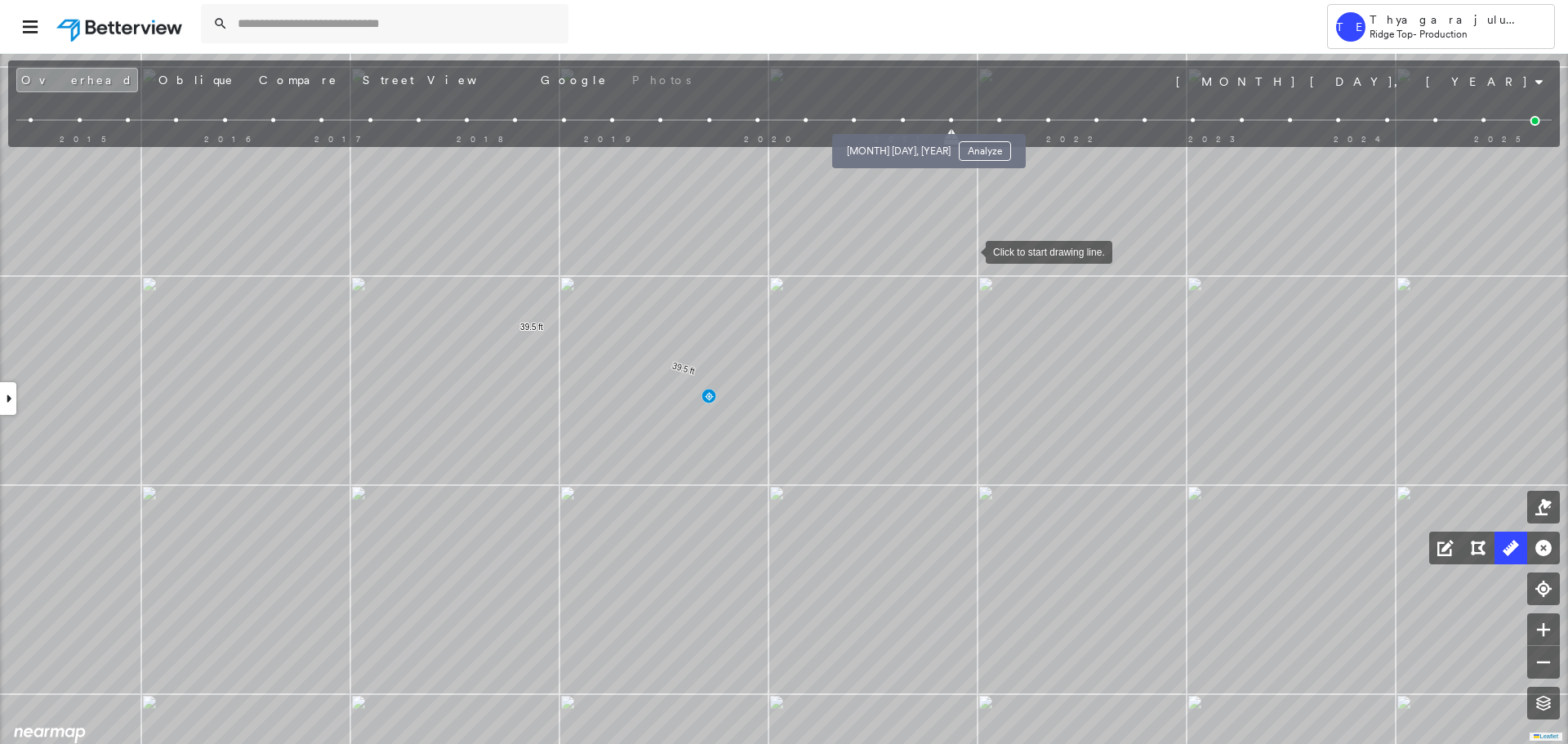 click at bounding box center (902, 120) 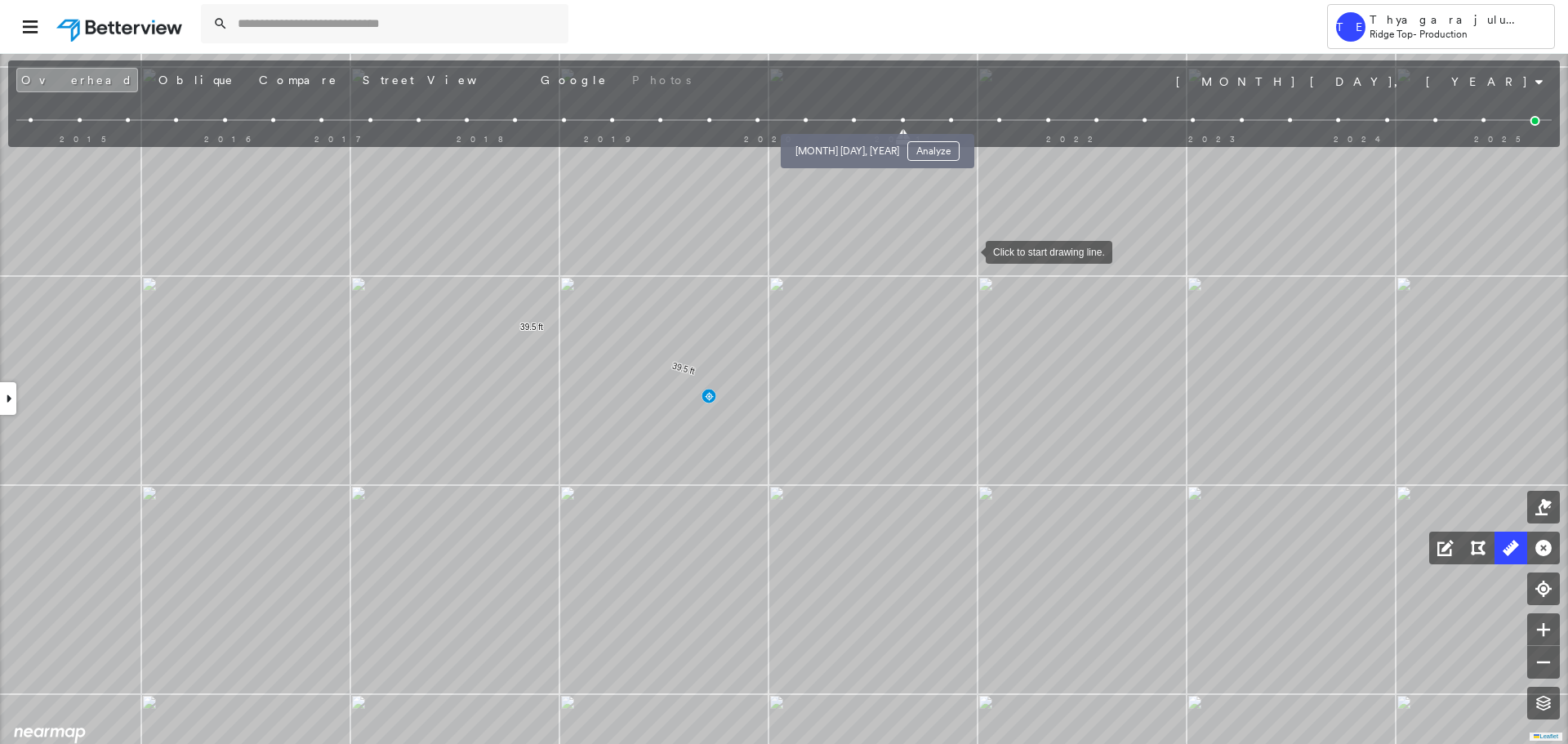 click at bounding box center [854, 120] 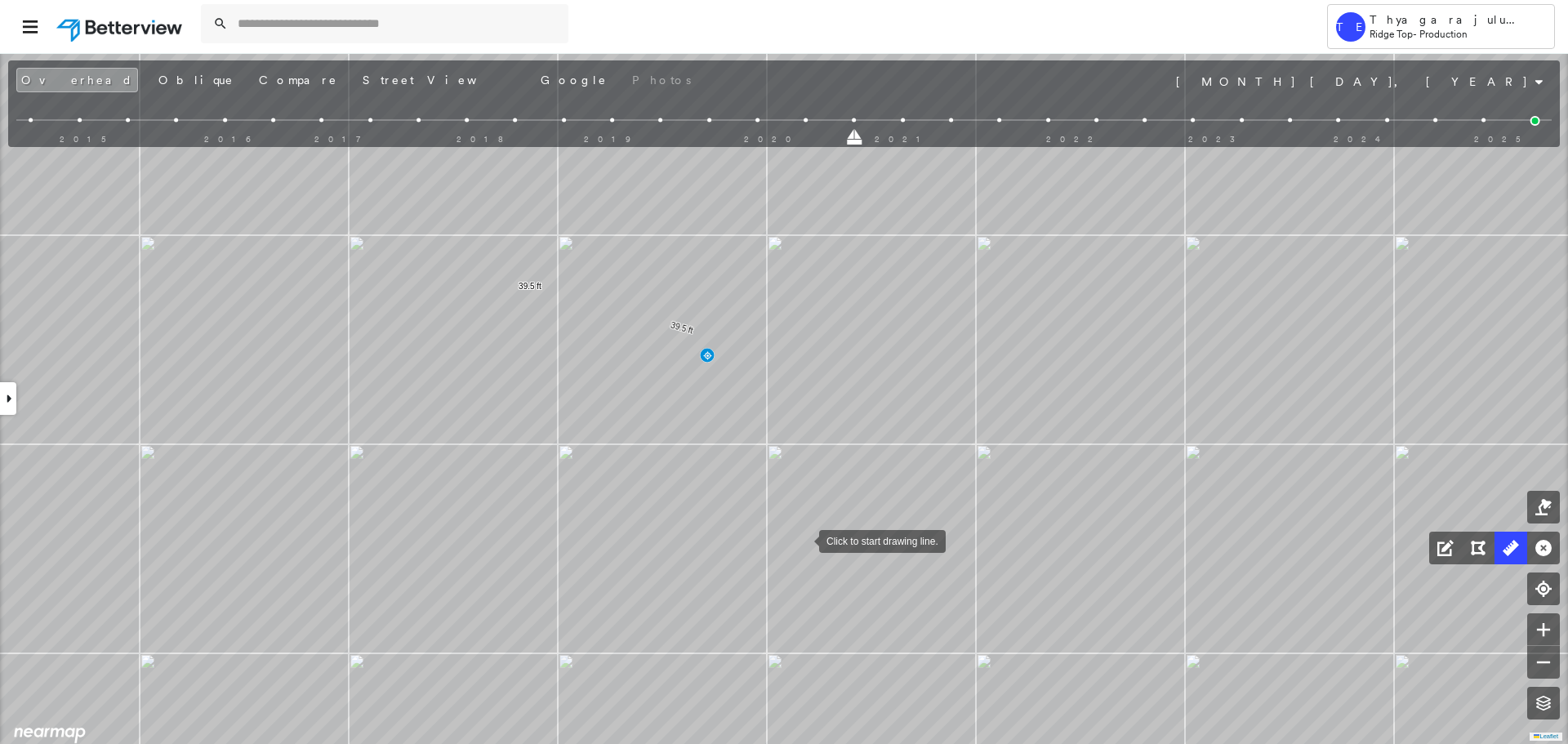 click at bounding box center (803, 540) 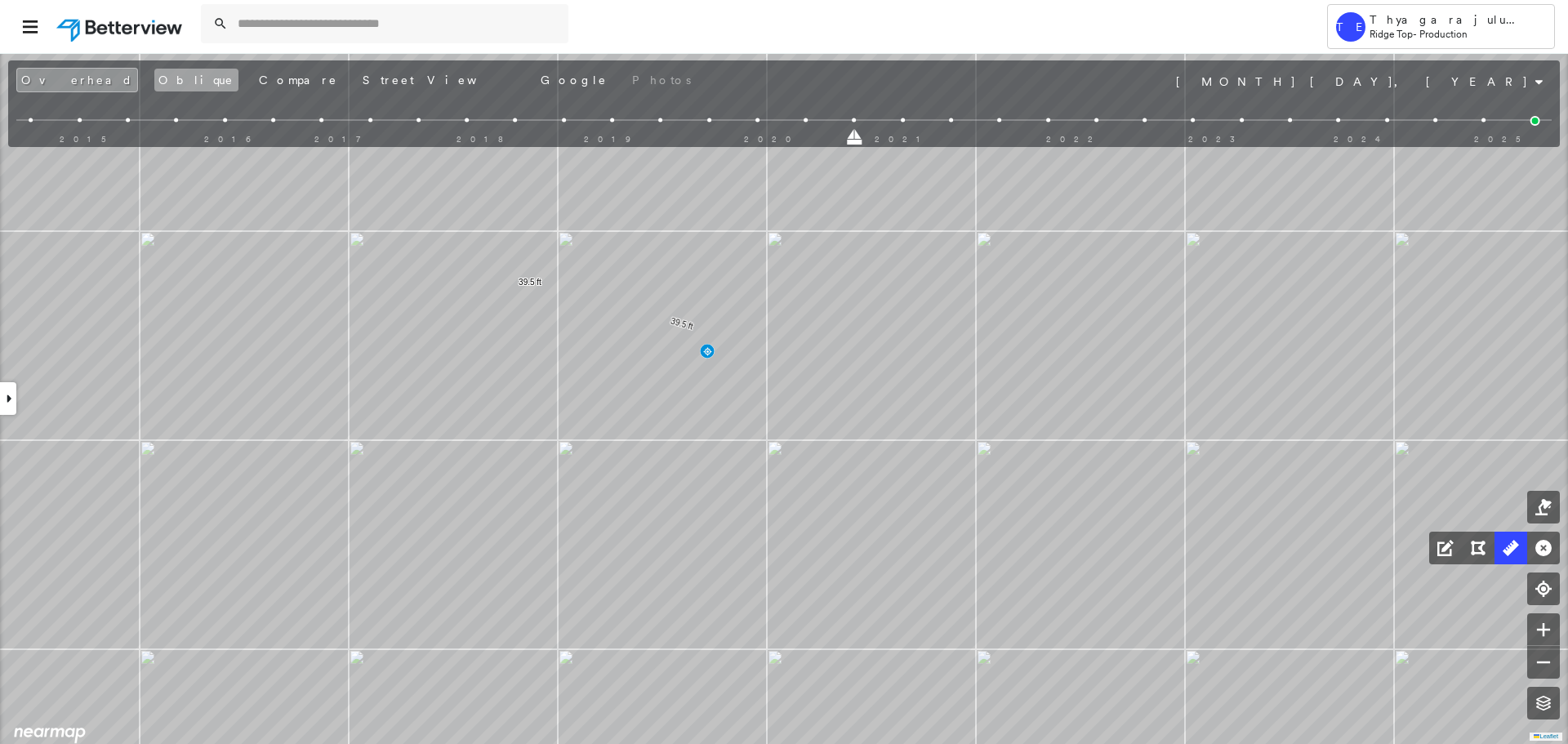 click on "Oblique" at bounding box center (196, 80) 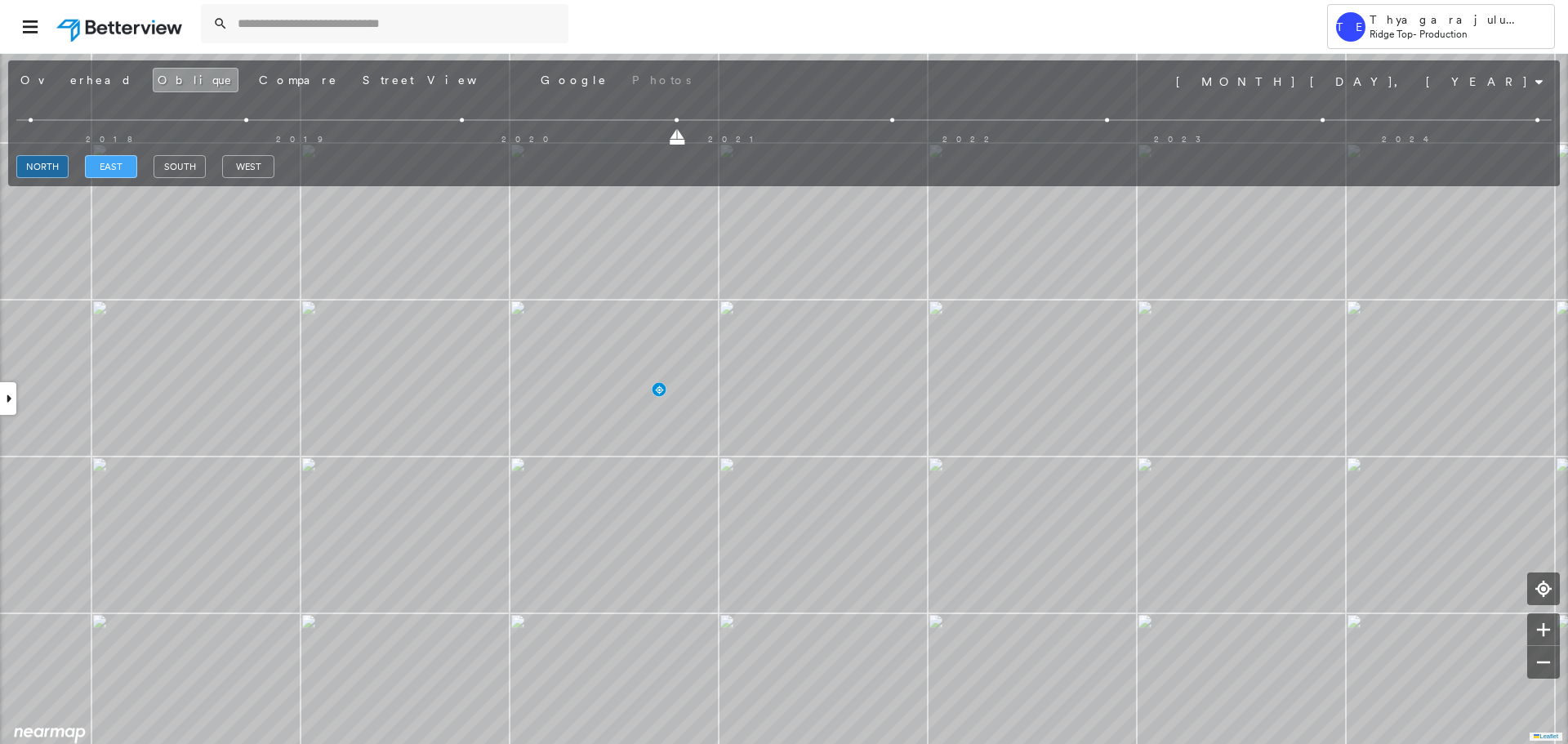 click on "east" at bounding box center (111, 167) 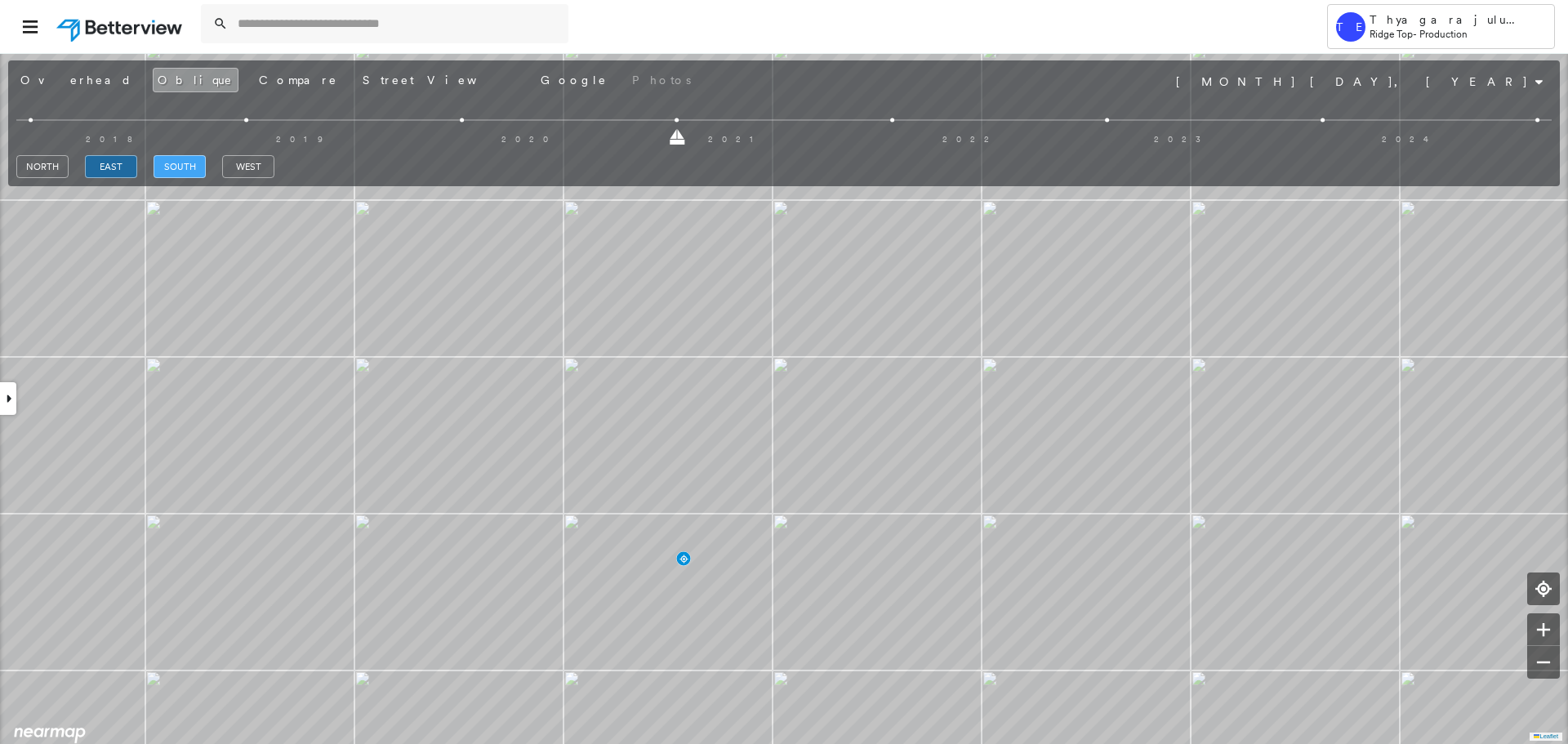 click on "south" at bounding box center (180, 167) 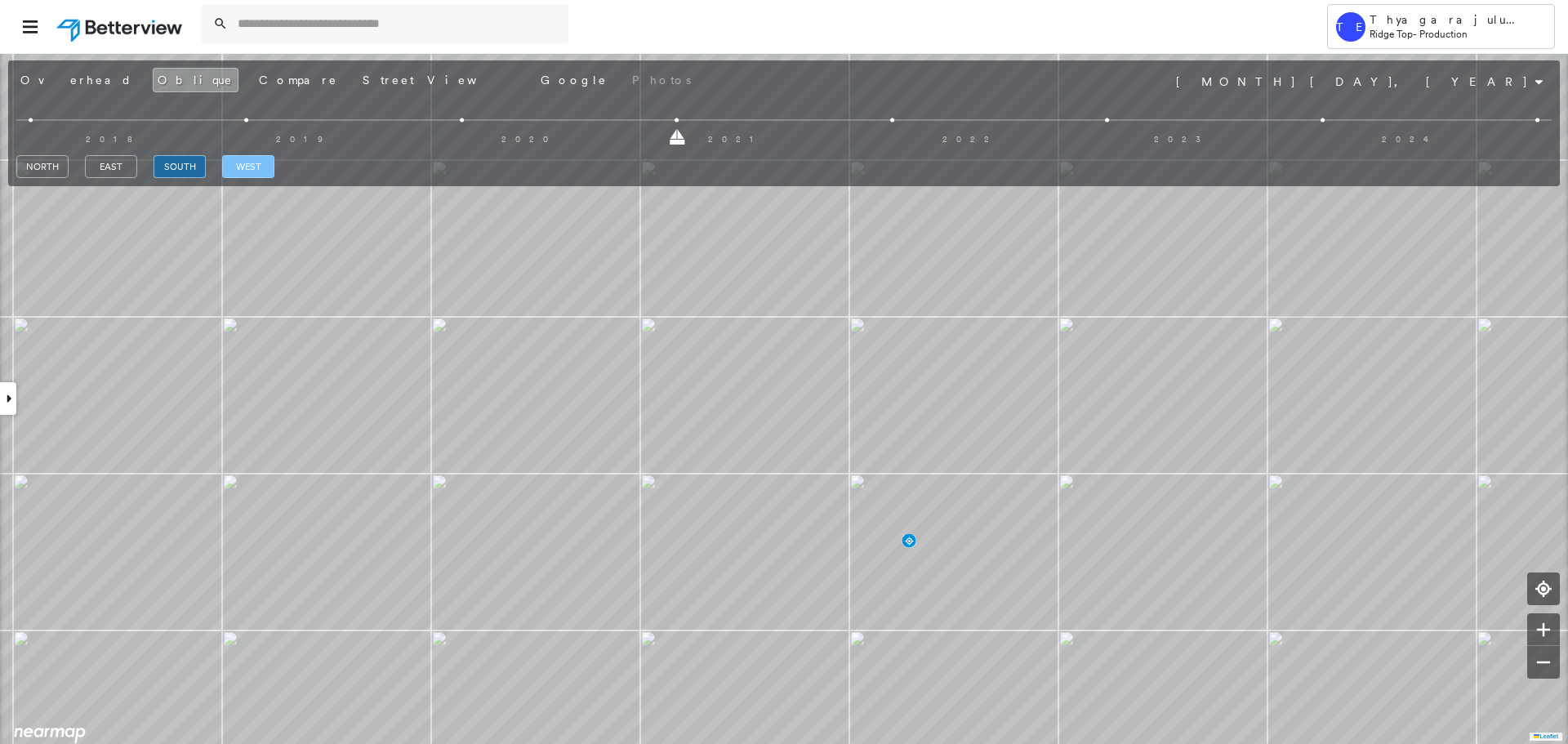 click on "west" at bounding box center (248, 167) 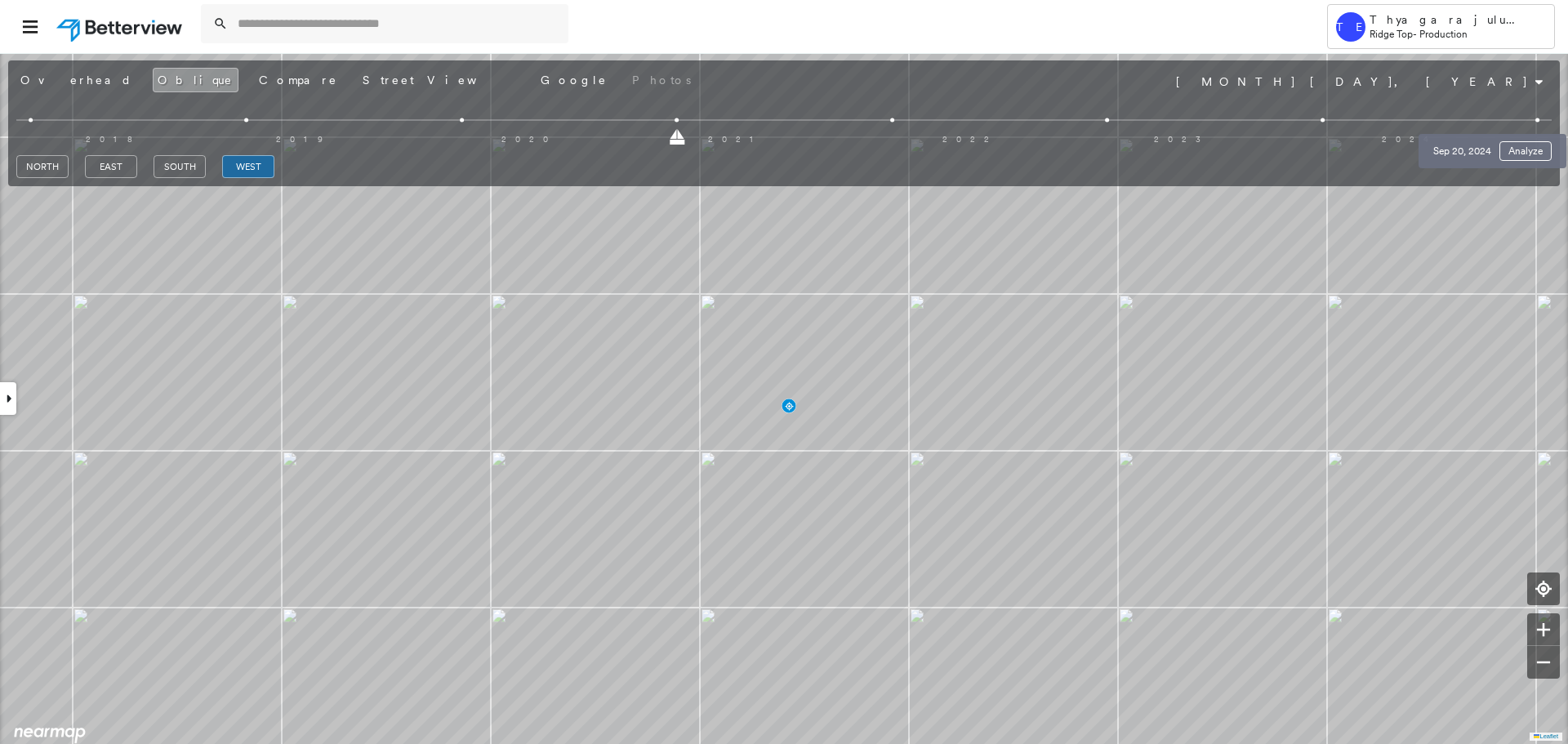 click at bounding box center [1538, 120] 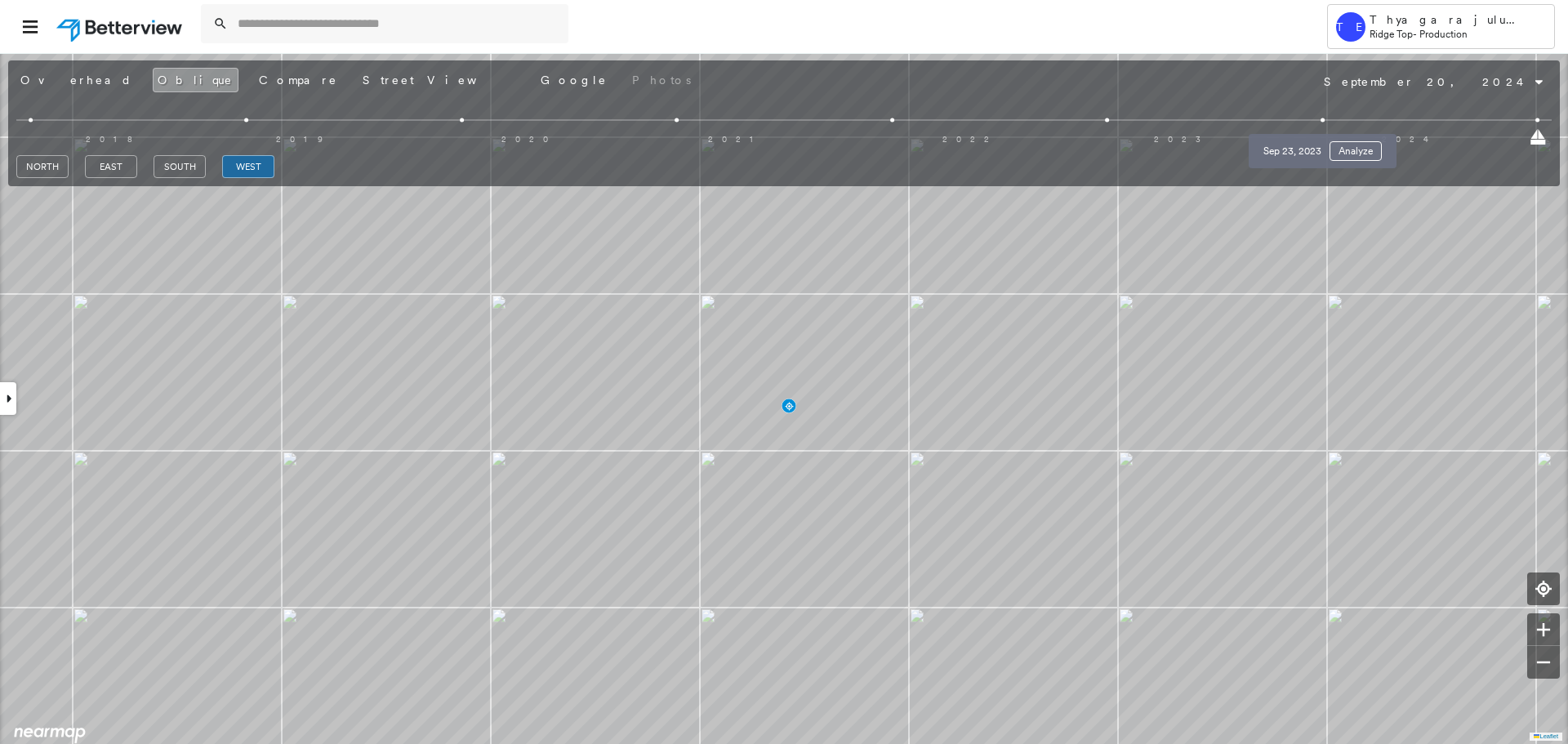 click at bounding box center (1322, 120) 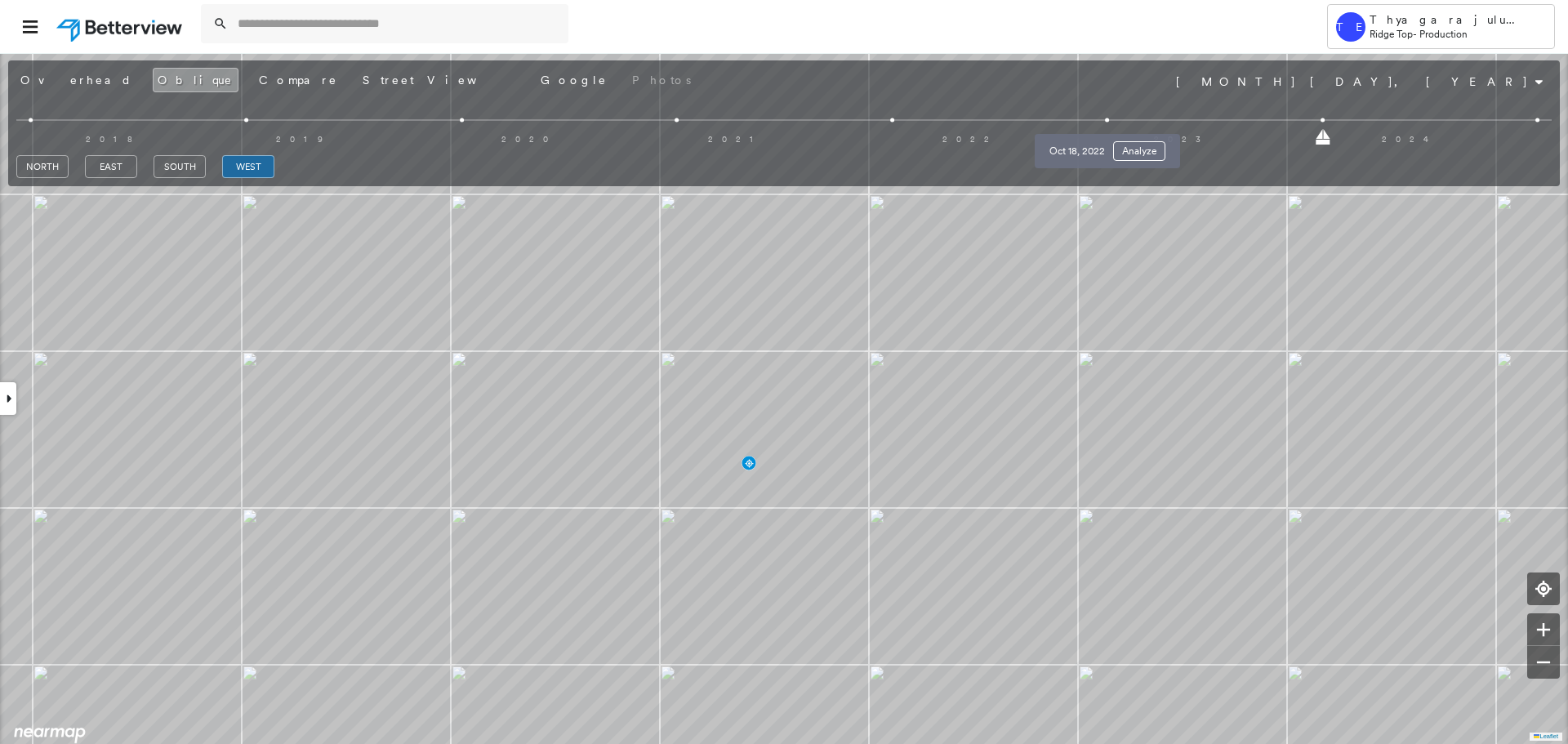 click at bounding box center (1107, 120) 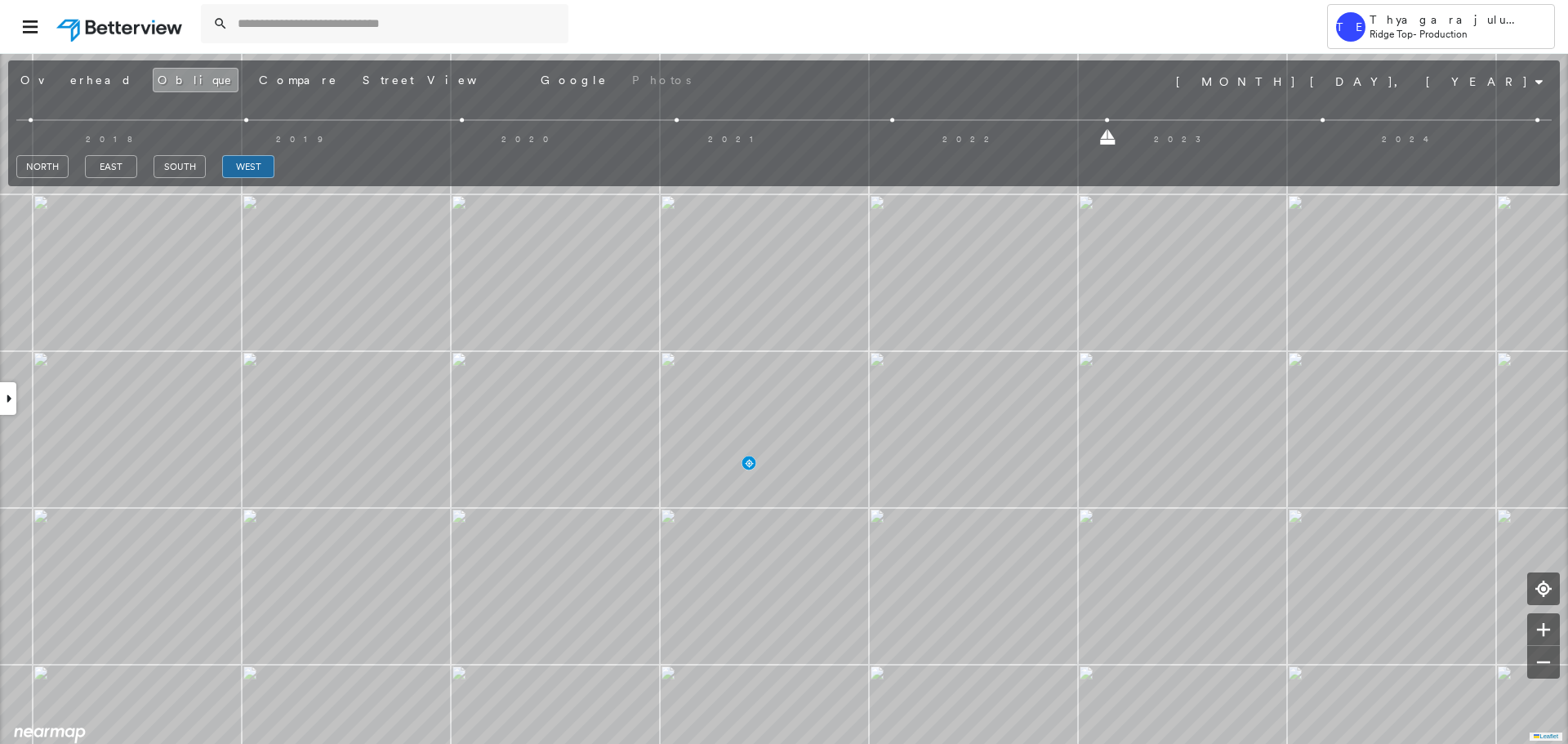 click on "2018 2019 2020 2021 2022 2023 2024" at bounding box center [784, 123] 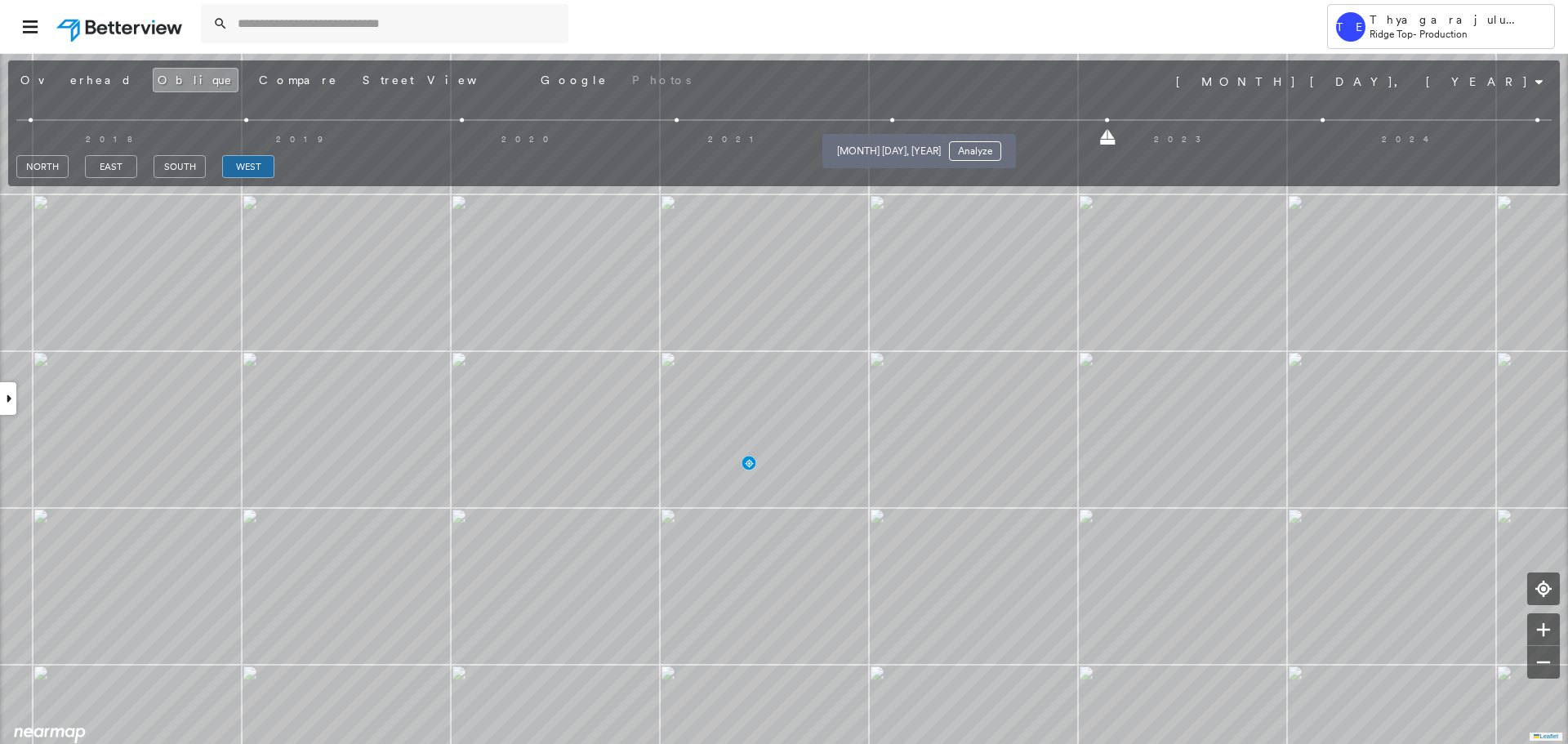 click at bounding box center [892, 120] 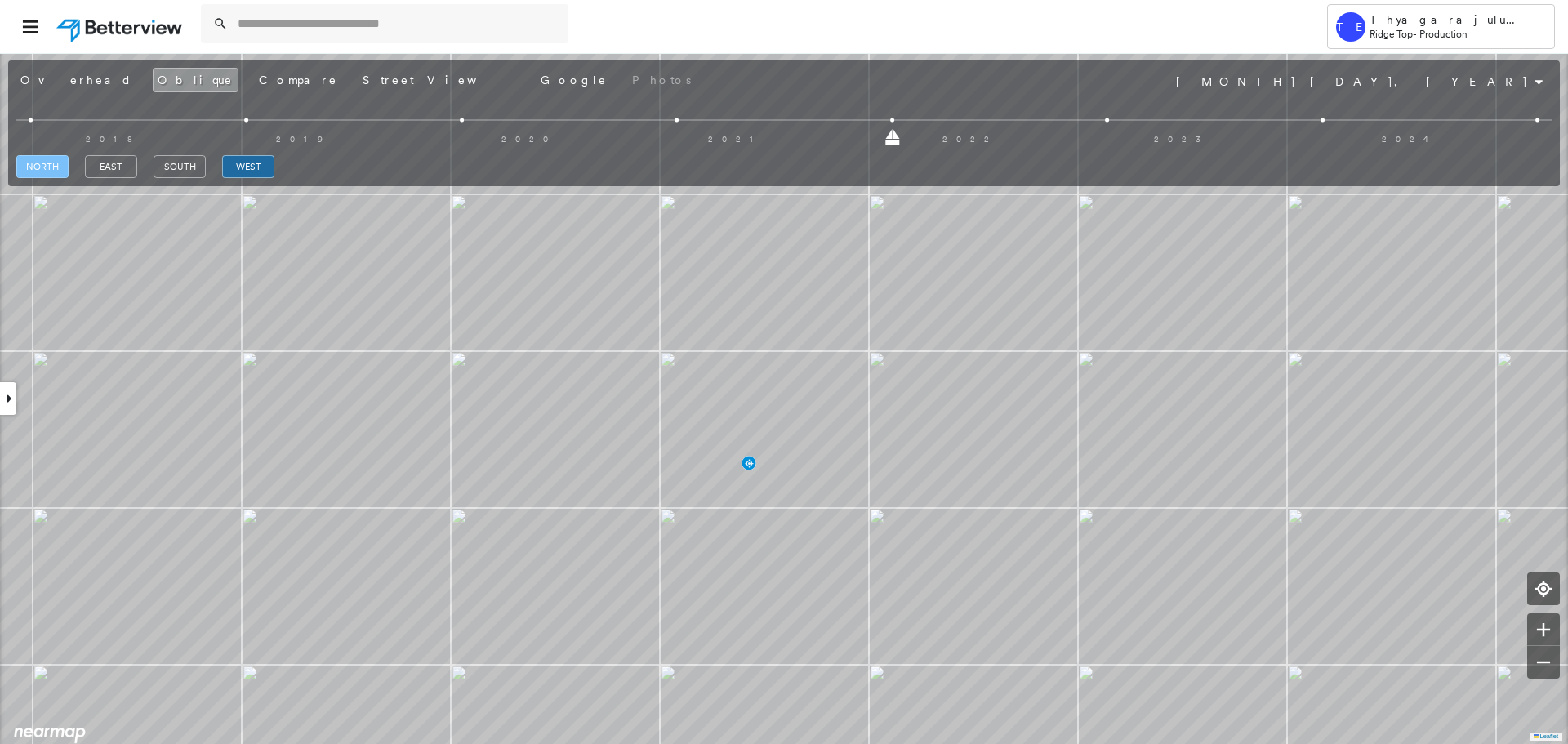 click on "north" at bounding box center (42, 167) 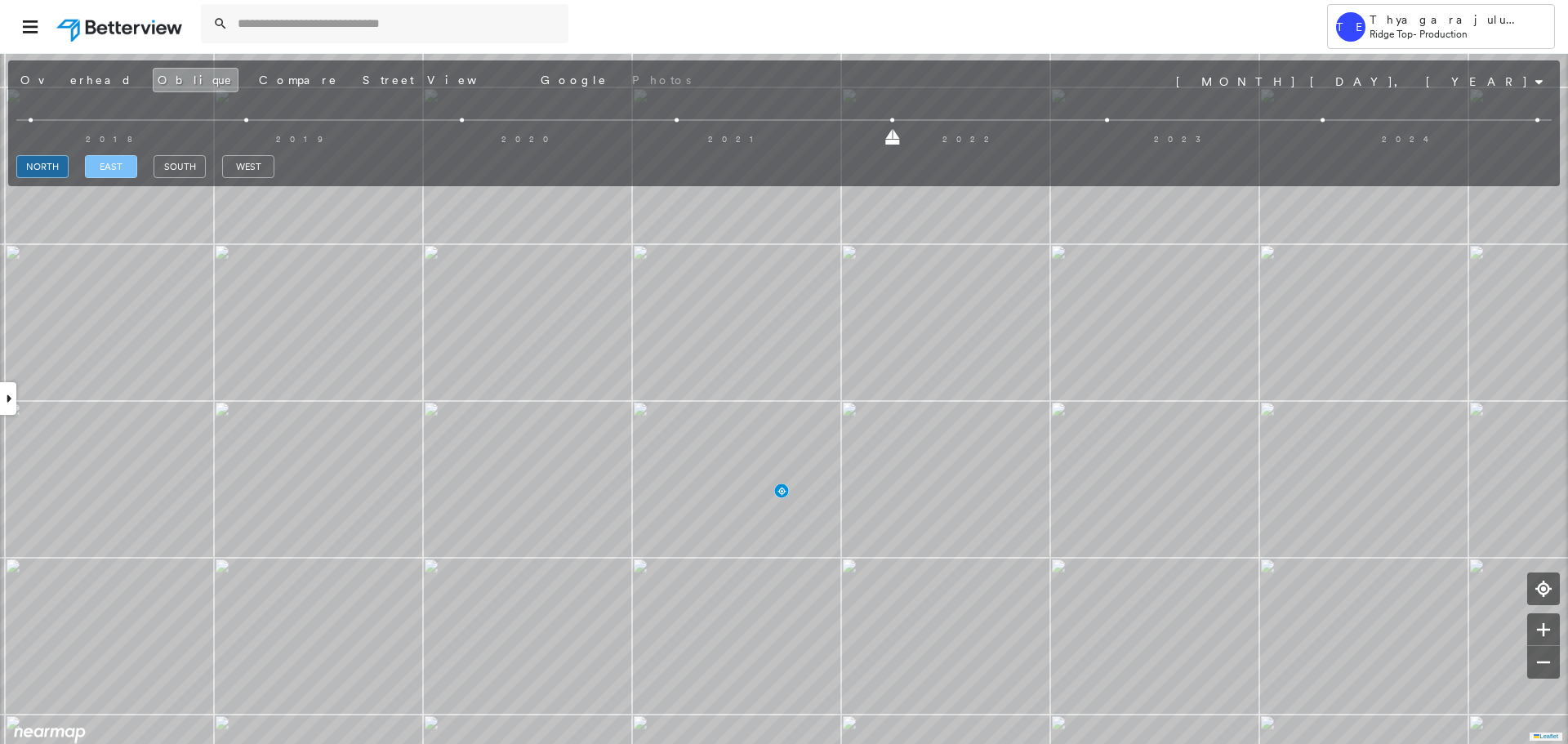 click on "east" at bounding box center (111, 167) 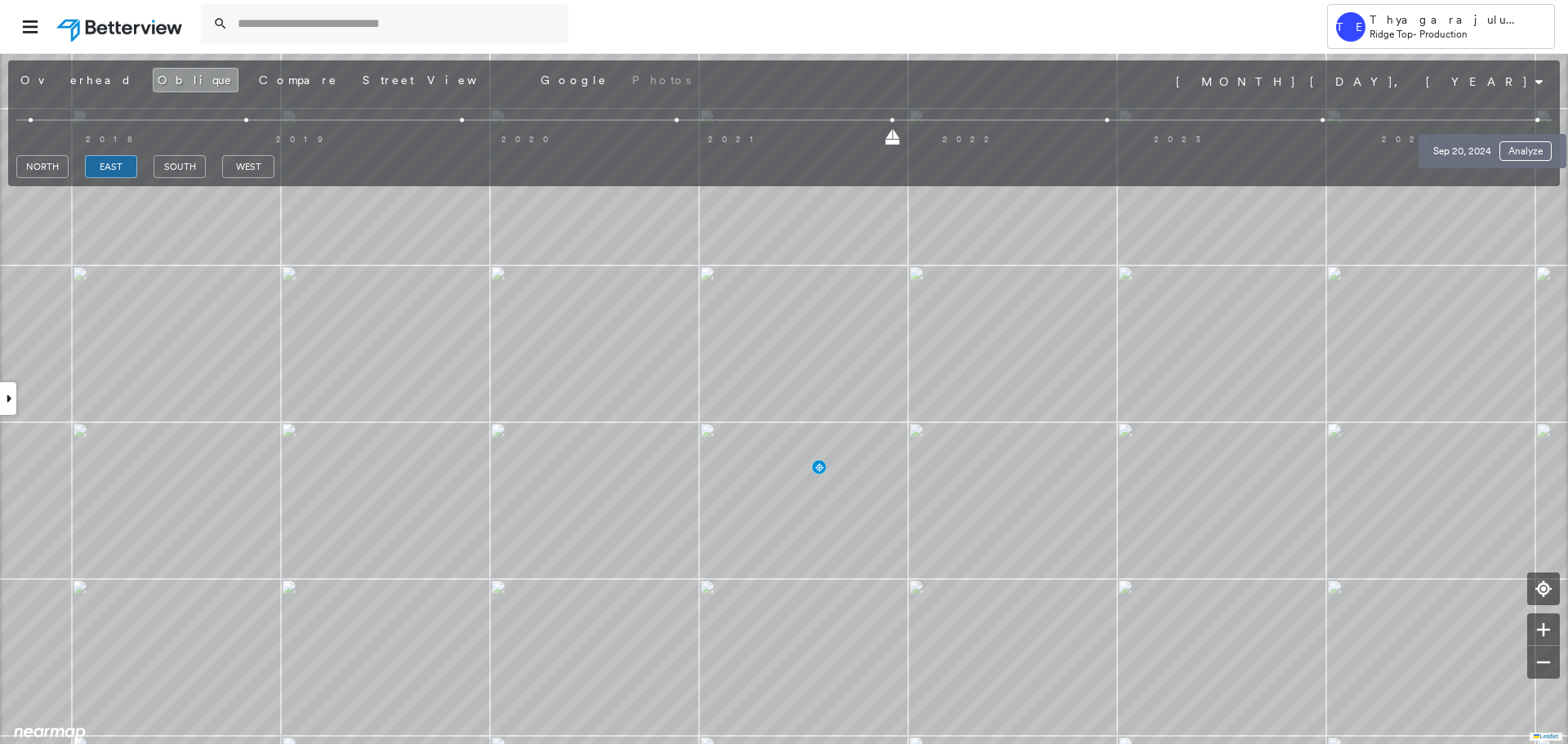 click at bounding box center (1538, 120) 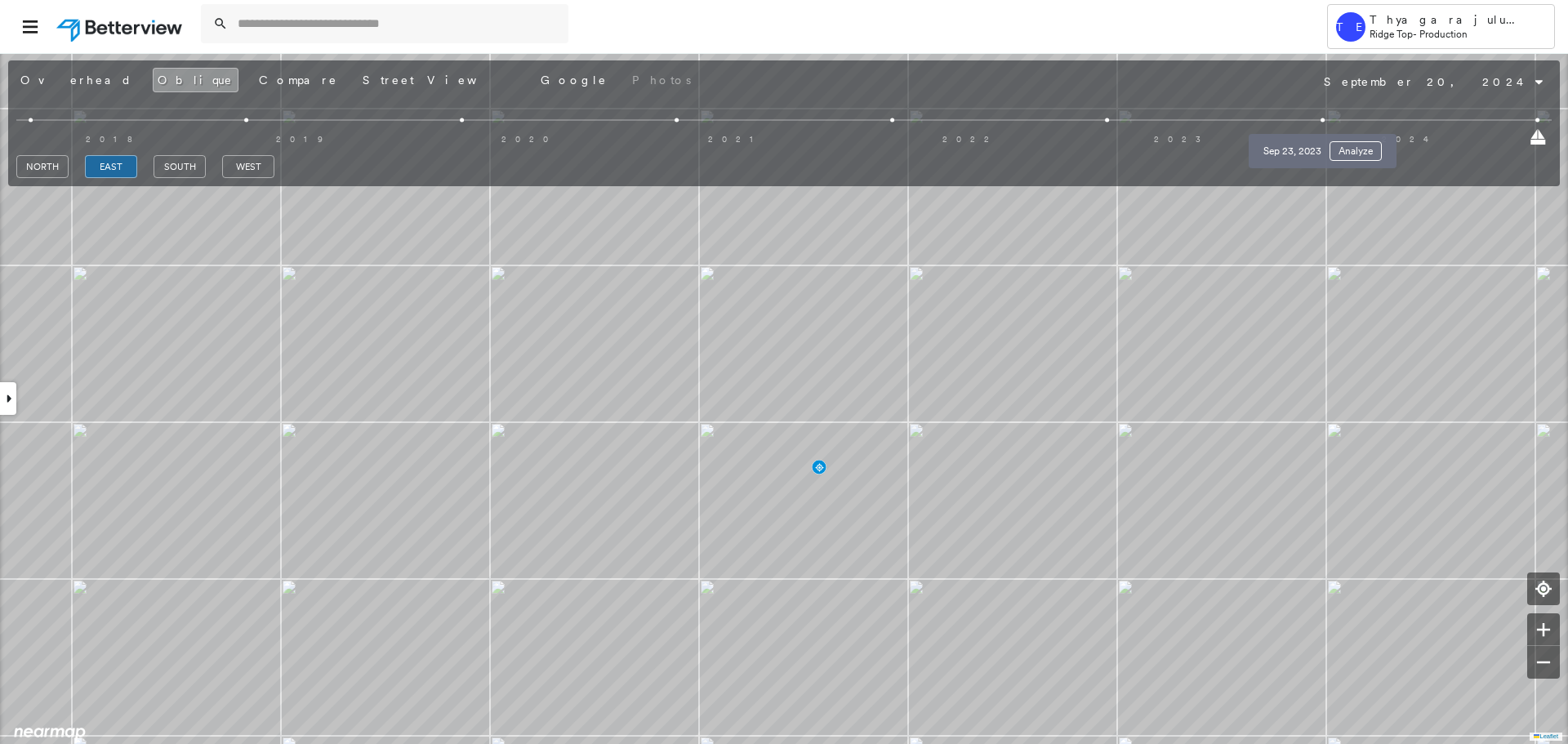 click at bounding box center (1322, 120) 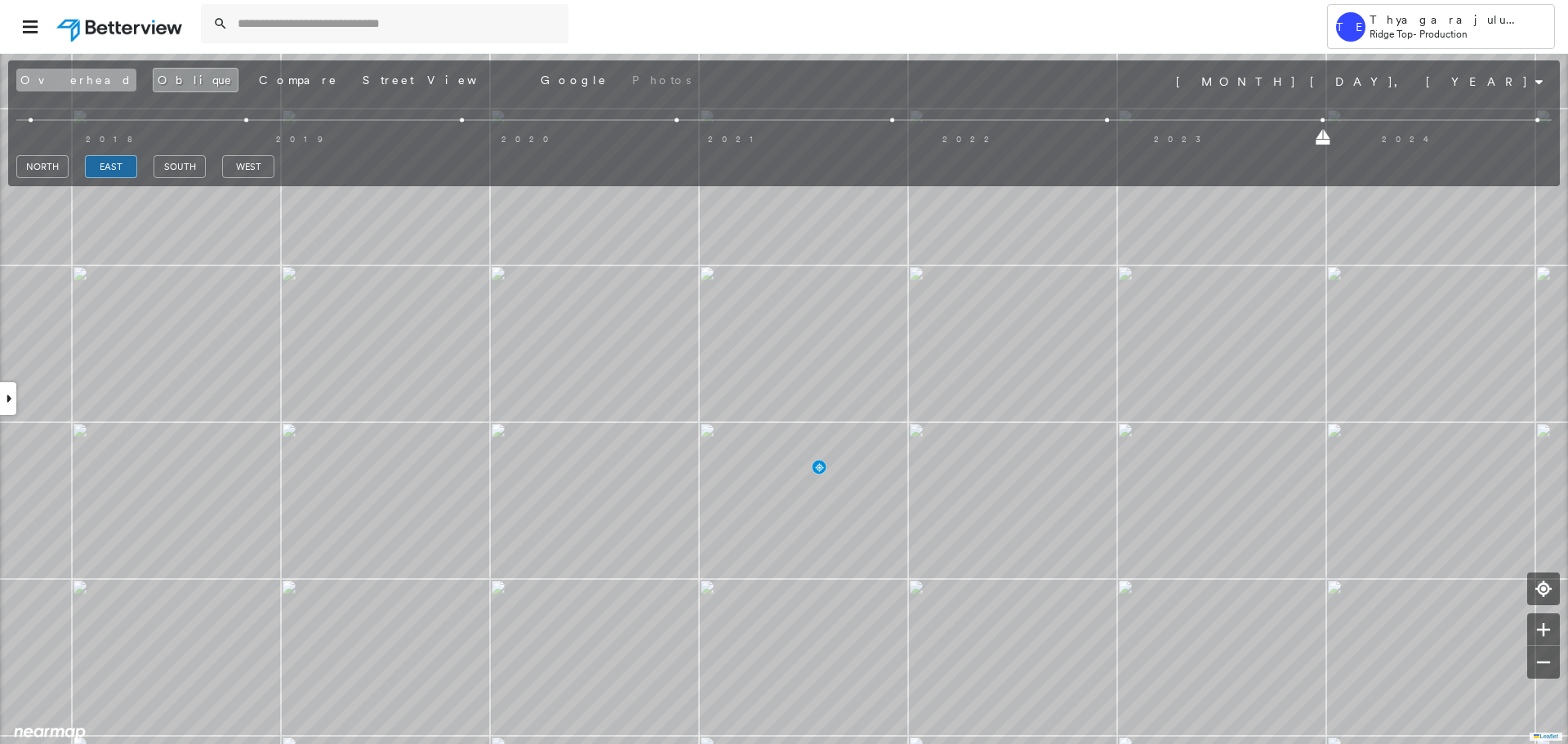click on "Overhead" at bounding box center [76, 80] 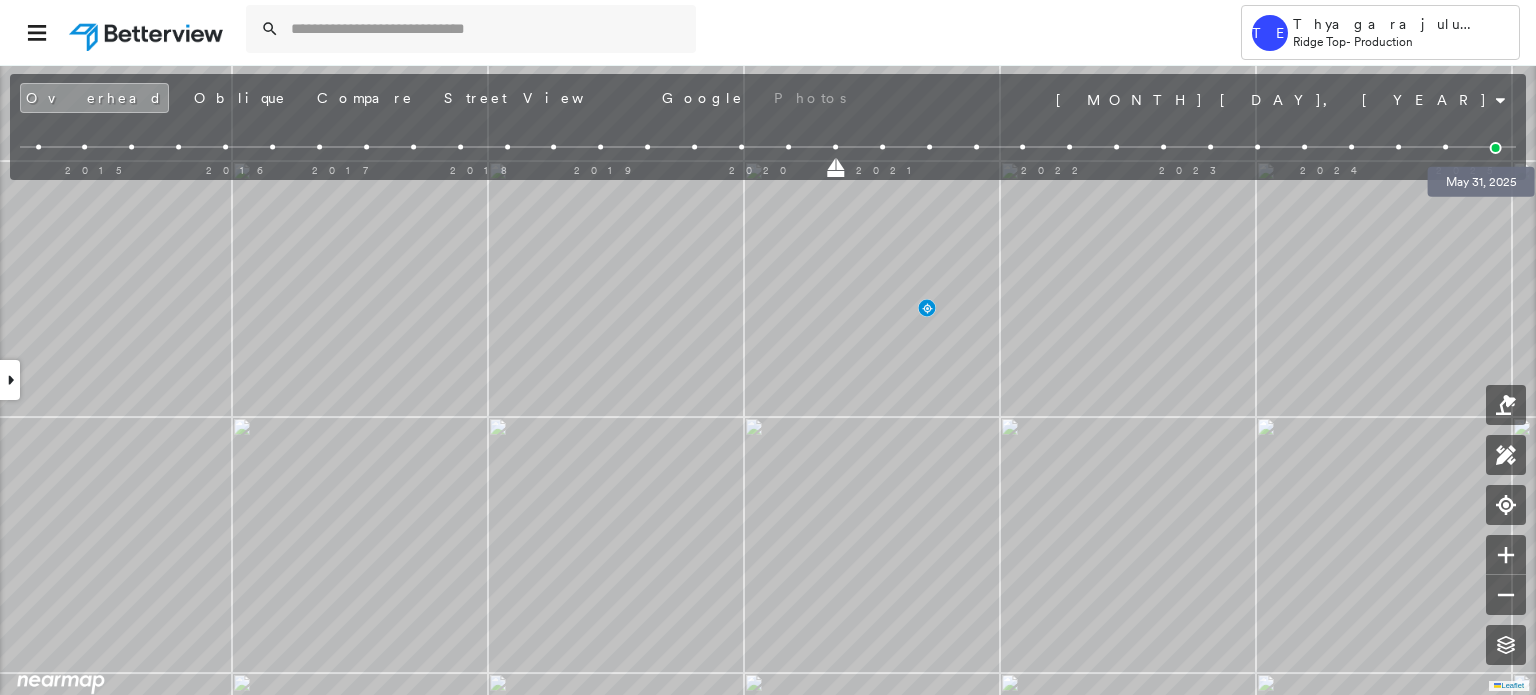 click at bounding box center (1496, 148) 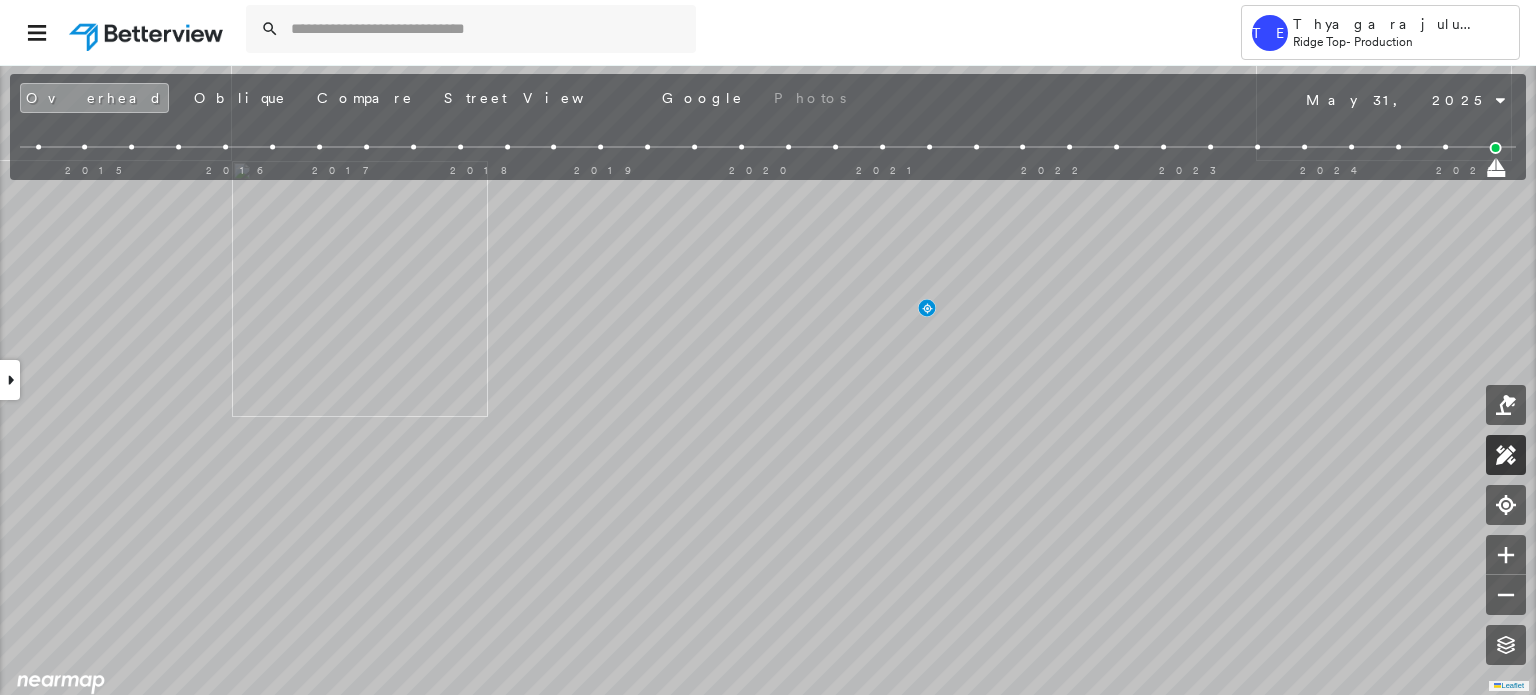 click 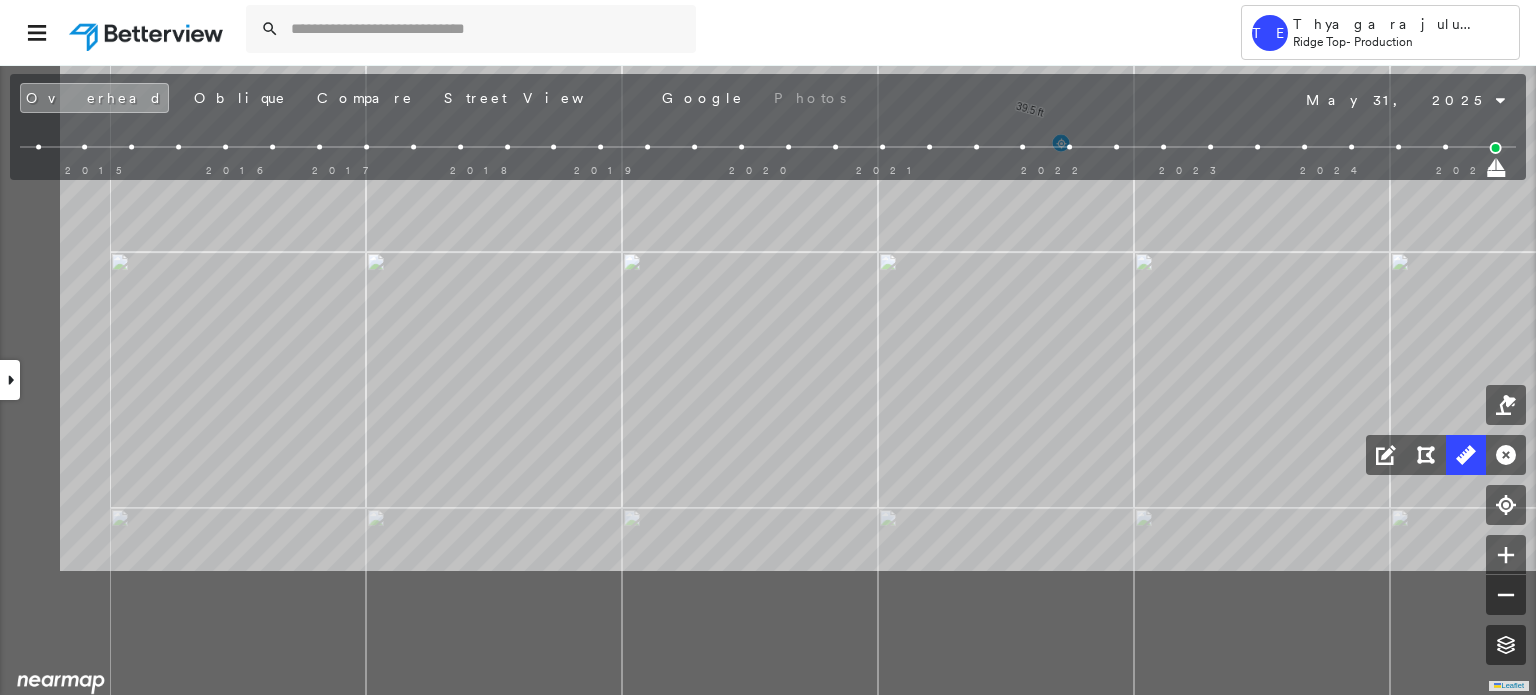drag, startPoint x: 641, startPoint y: 489, endPoint x: 829, endPoint y: 302, distance: 265.166 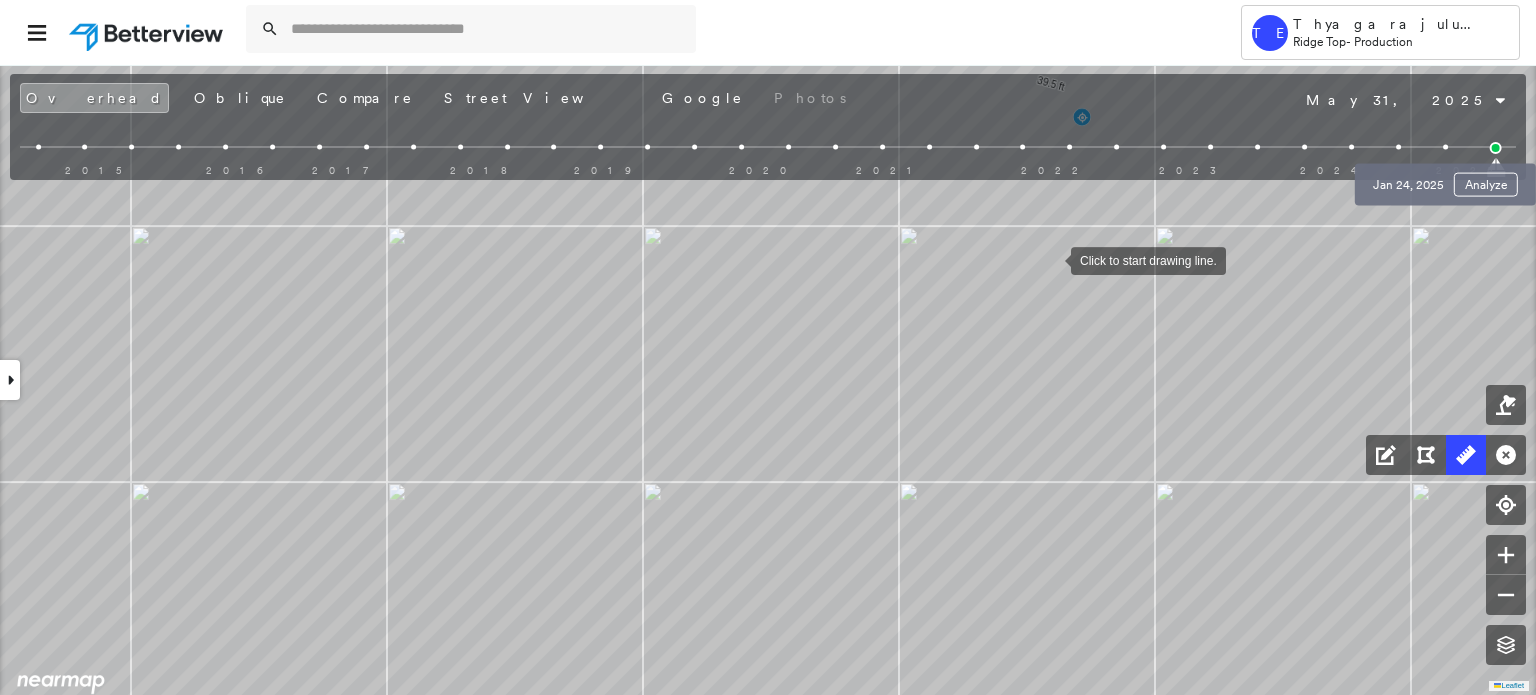click at bounding box center (1445, 147) 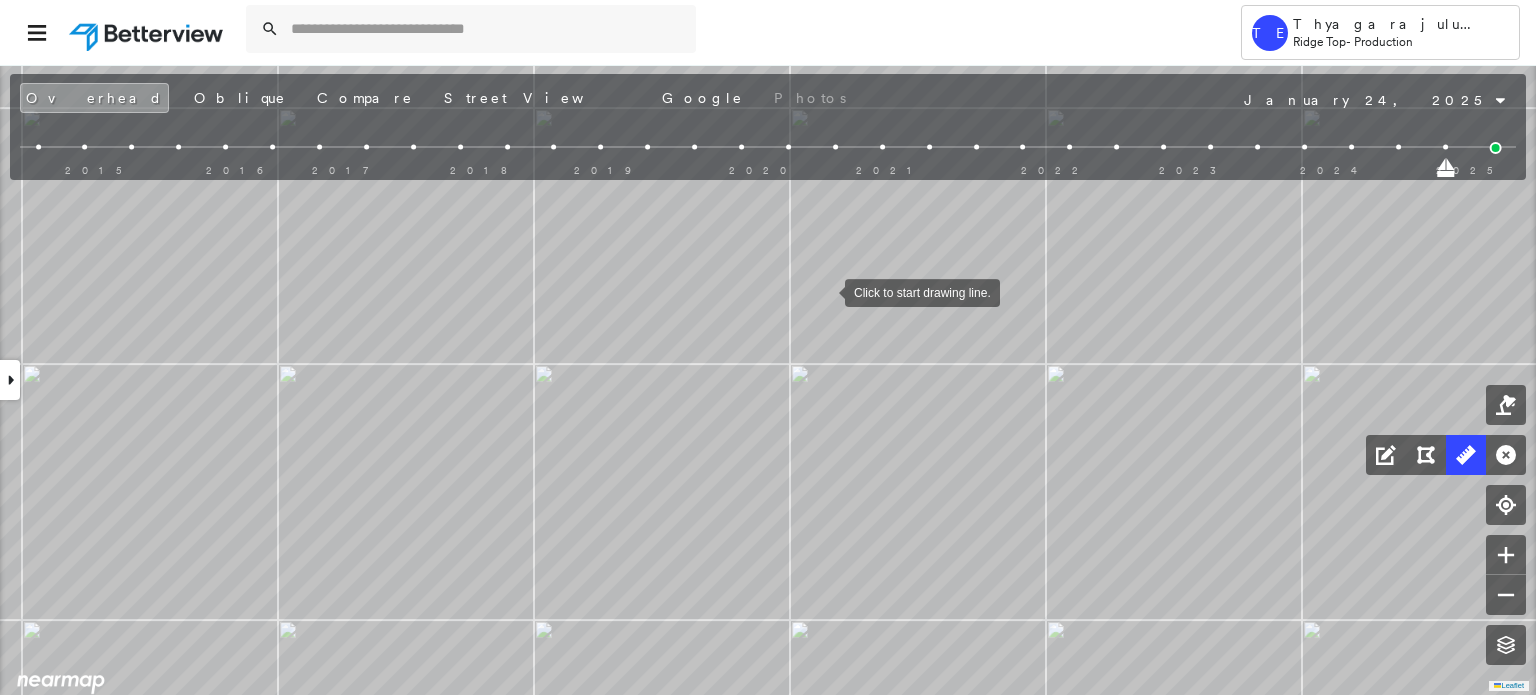 click at bounding box center (825, 291) 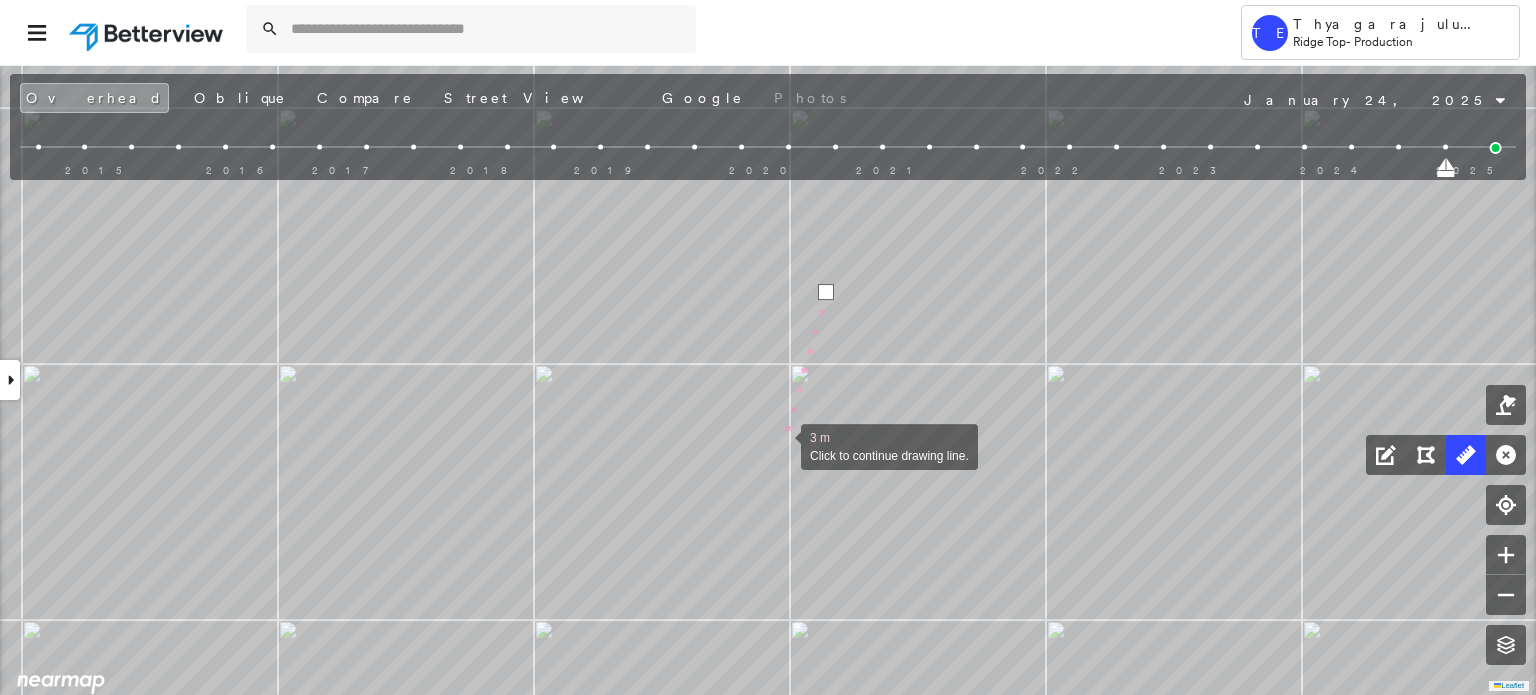 click at bounding box center (781, 445) 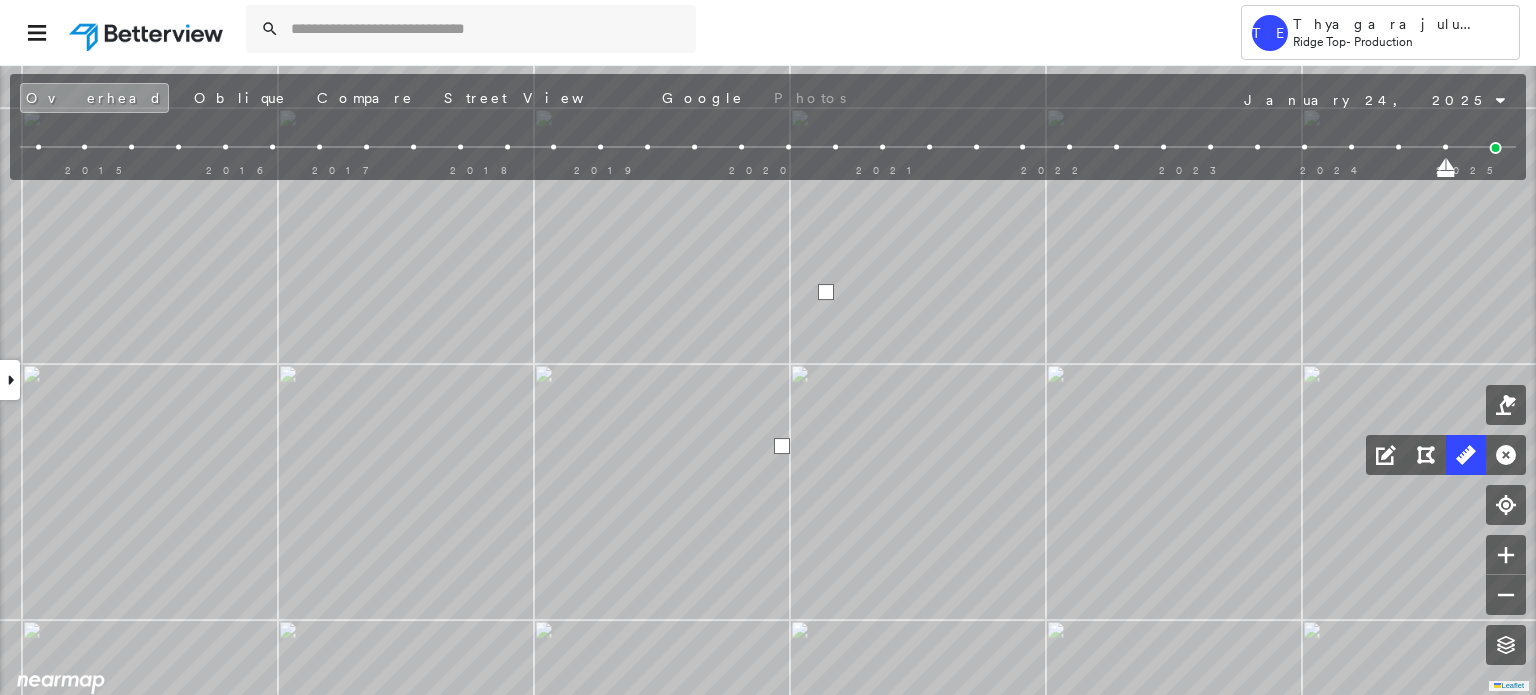 click at bounding box center [782, 446] 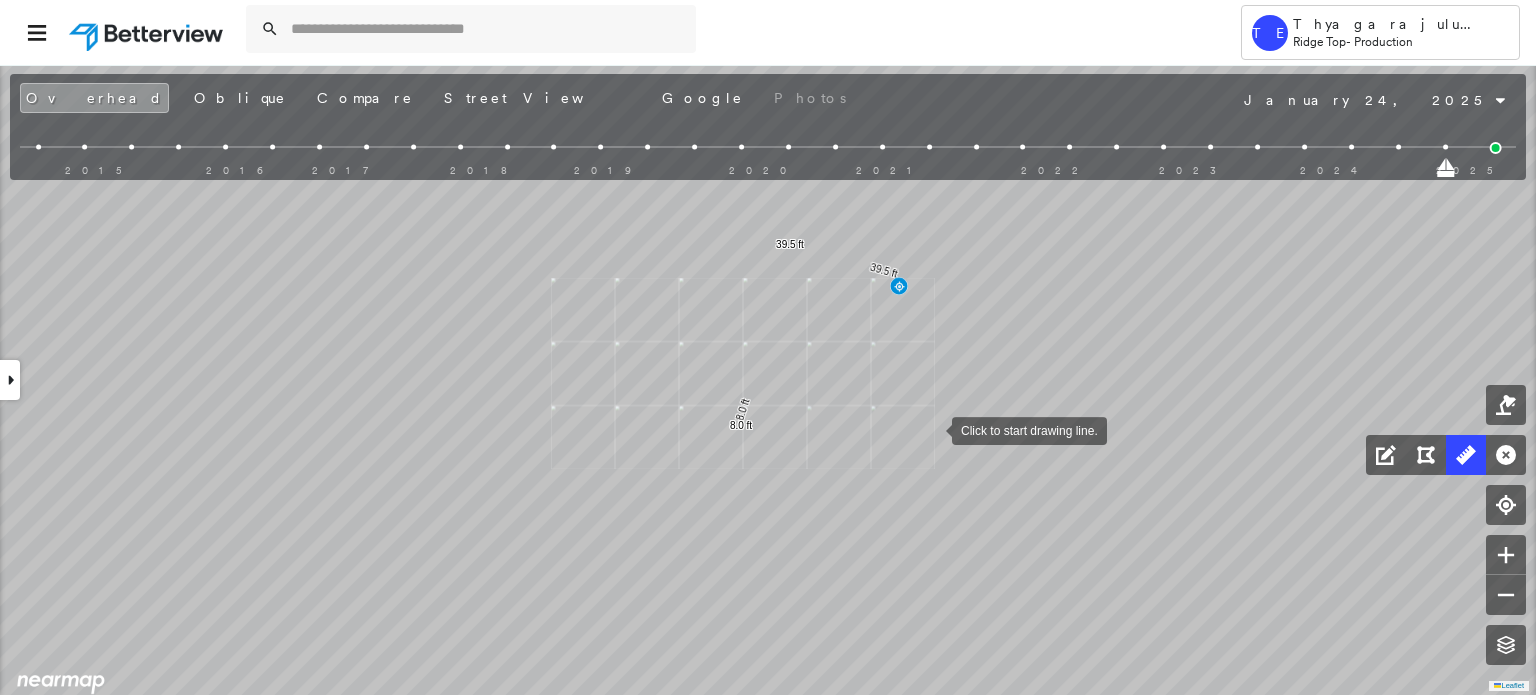 drag, startPoint x: 932, startPoint y: 429, endPoint x: 855, endPoint y: 494, distance: 100.76706 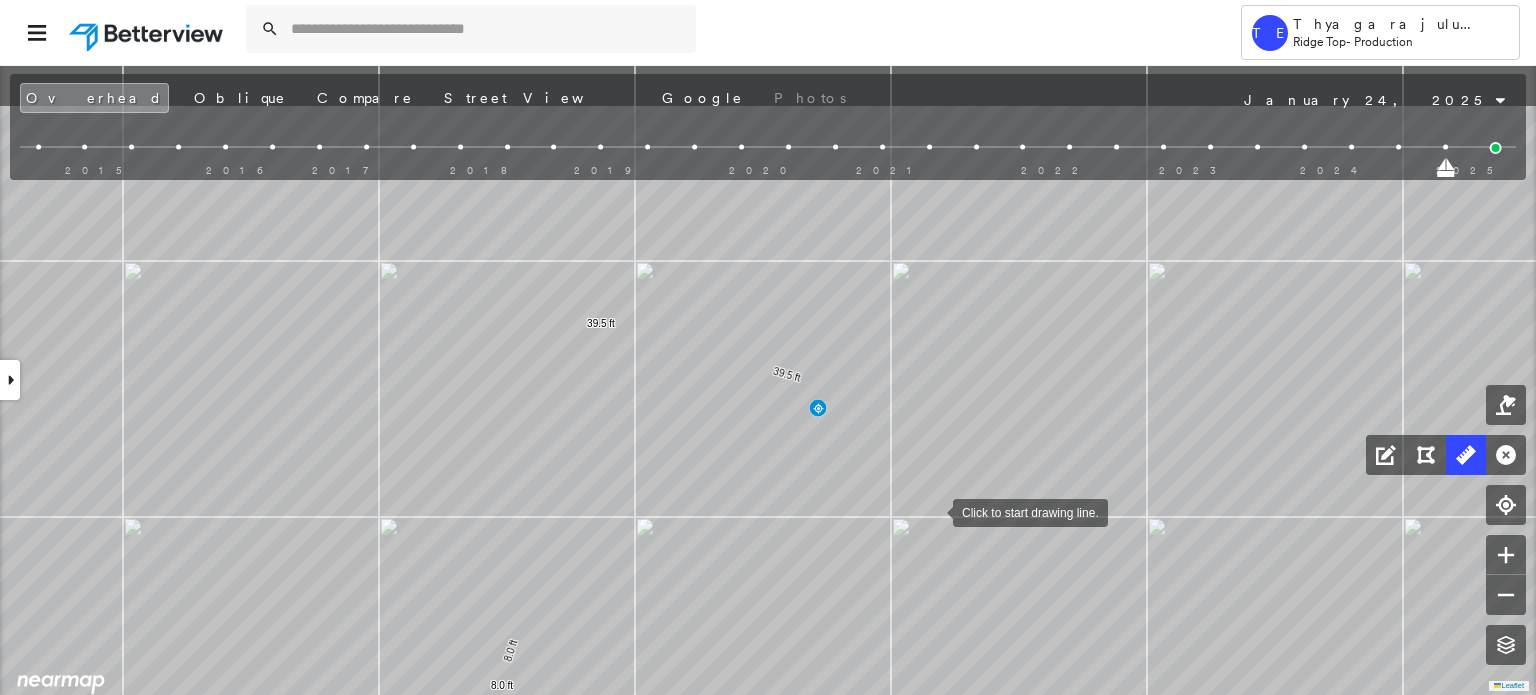 drag, startPoint x: 928, startPoint y: 403, endPoint x: 959, endPoint y: 520, distance: 121.037186 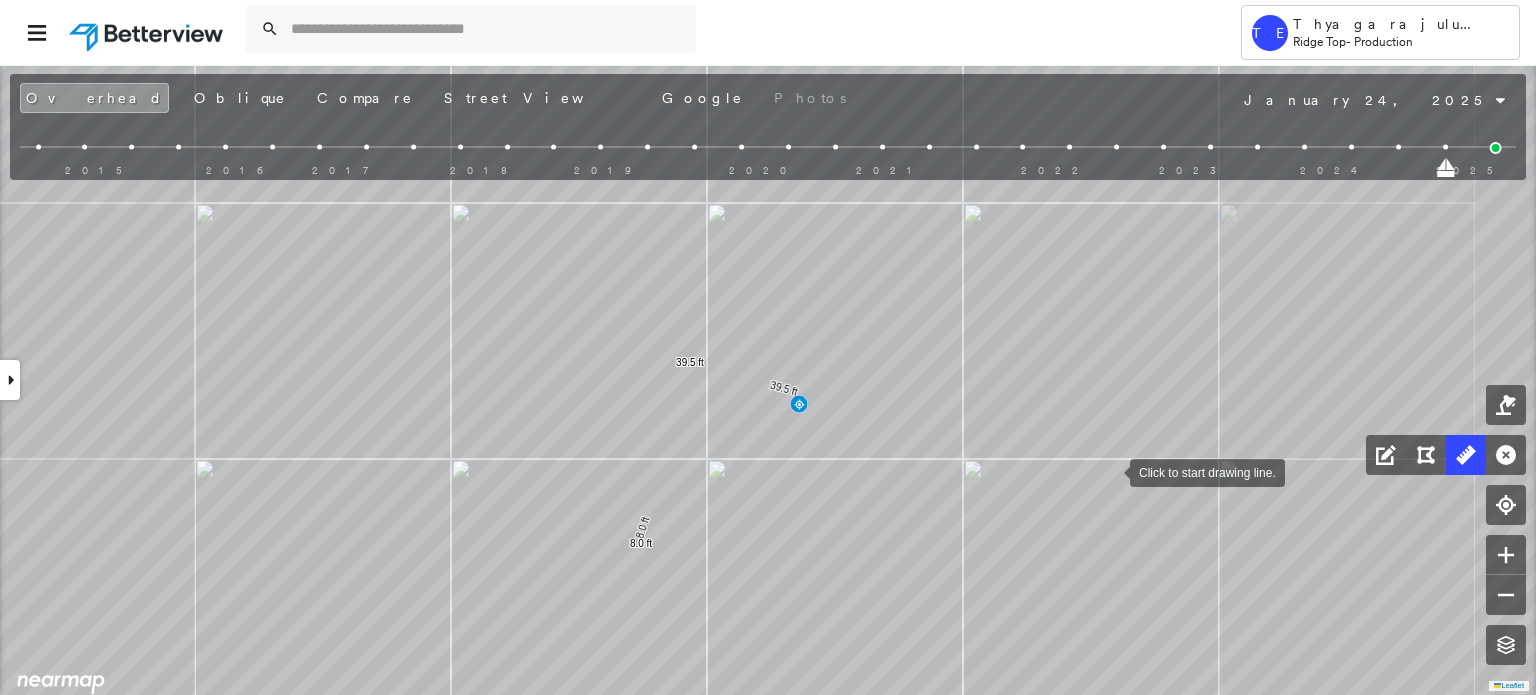 drag, startPoint x: 1124, startPoint y: 484, endPoint x: 1145, endPoint y: 515, distance: 37.44329 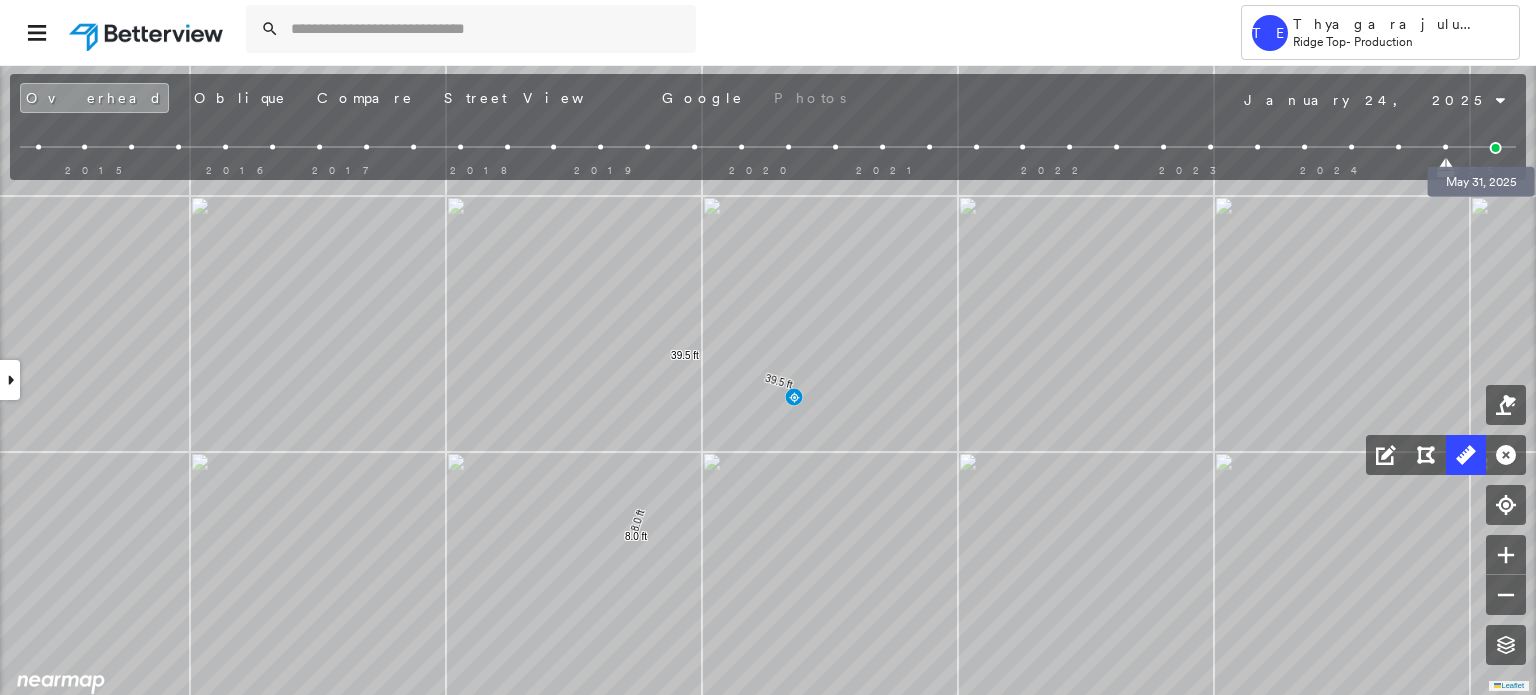 click at bounding box center (1496, 148) 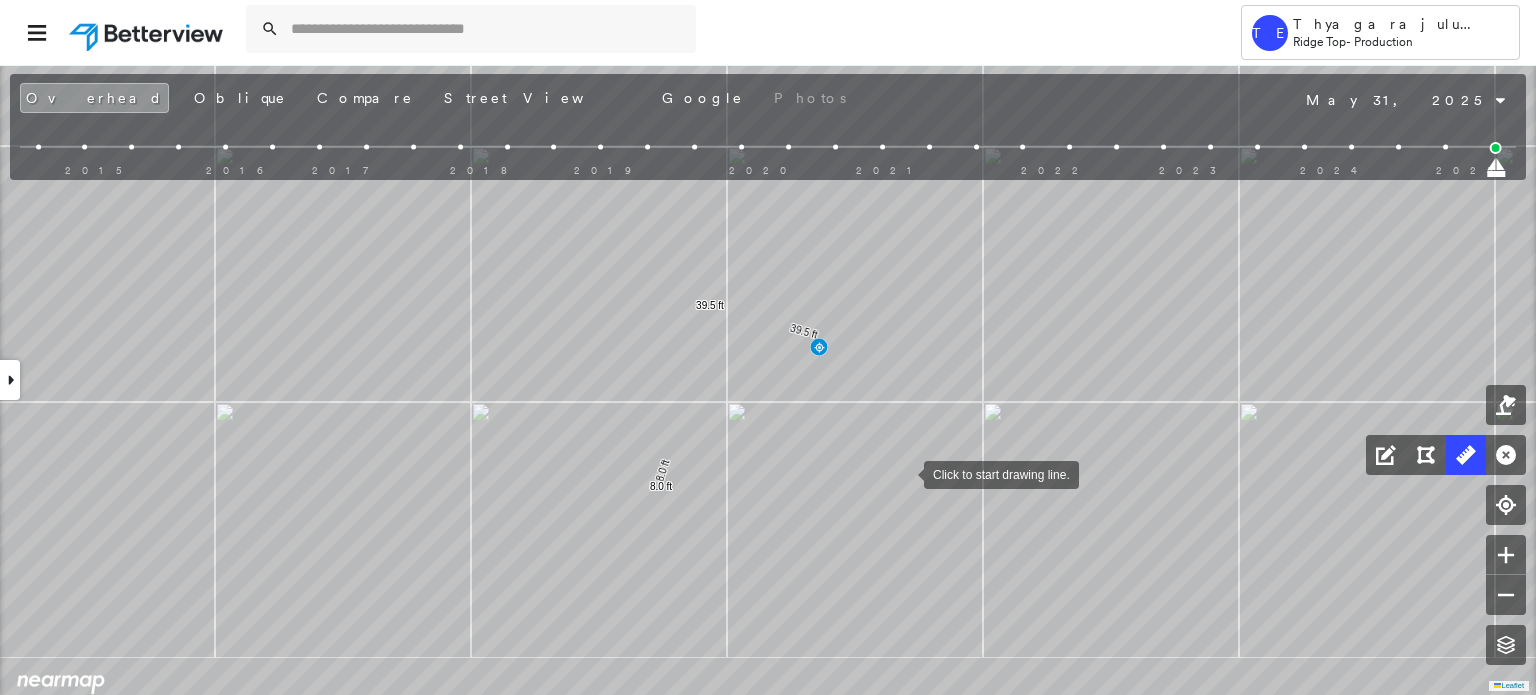 drag, startPoint x: 892, startPoint y: 503, endPoint x: 904, endPoint y: 474, distance: 31.38471 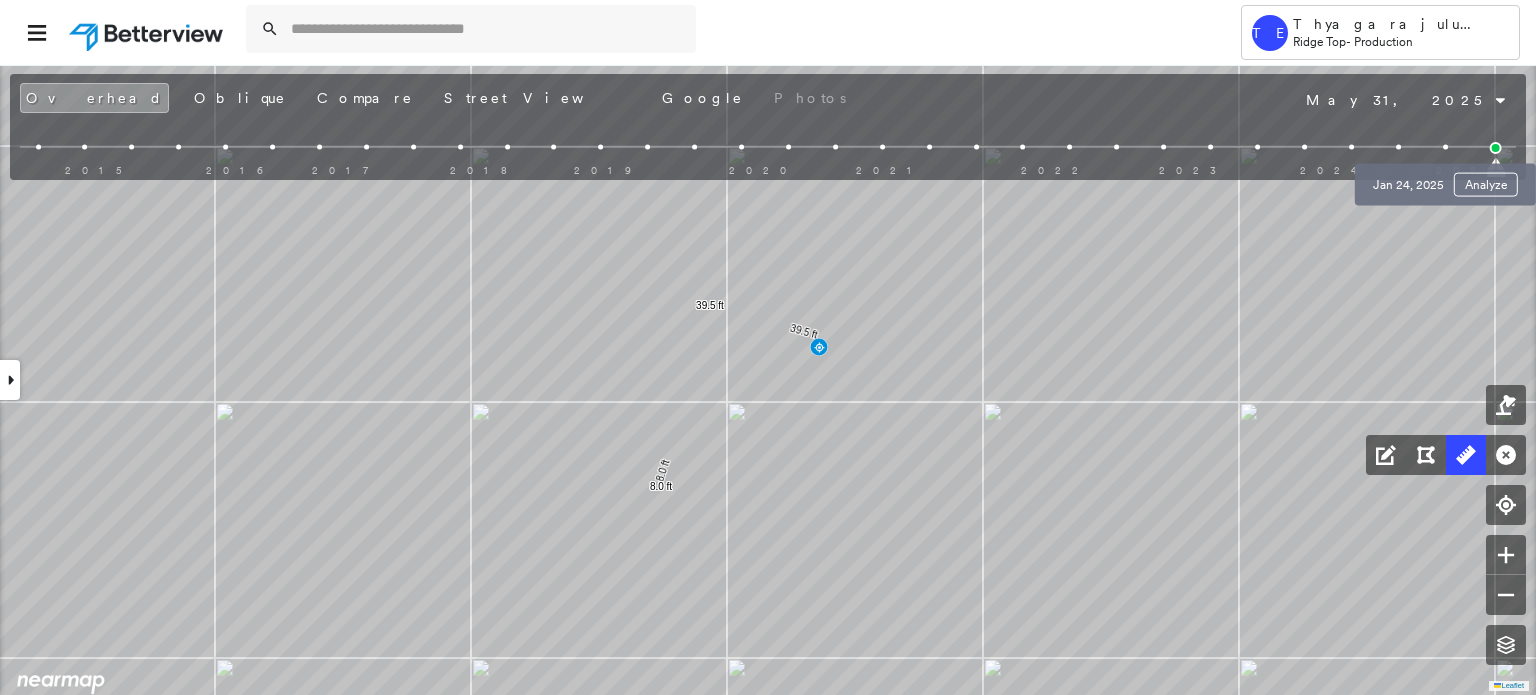 click at bounding box center [1445, 147] 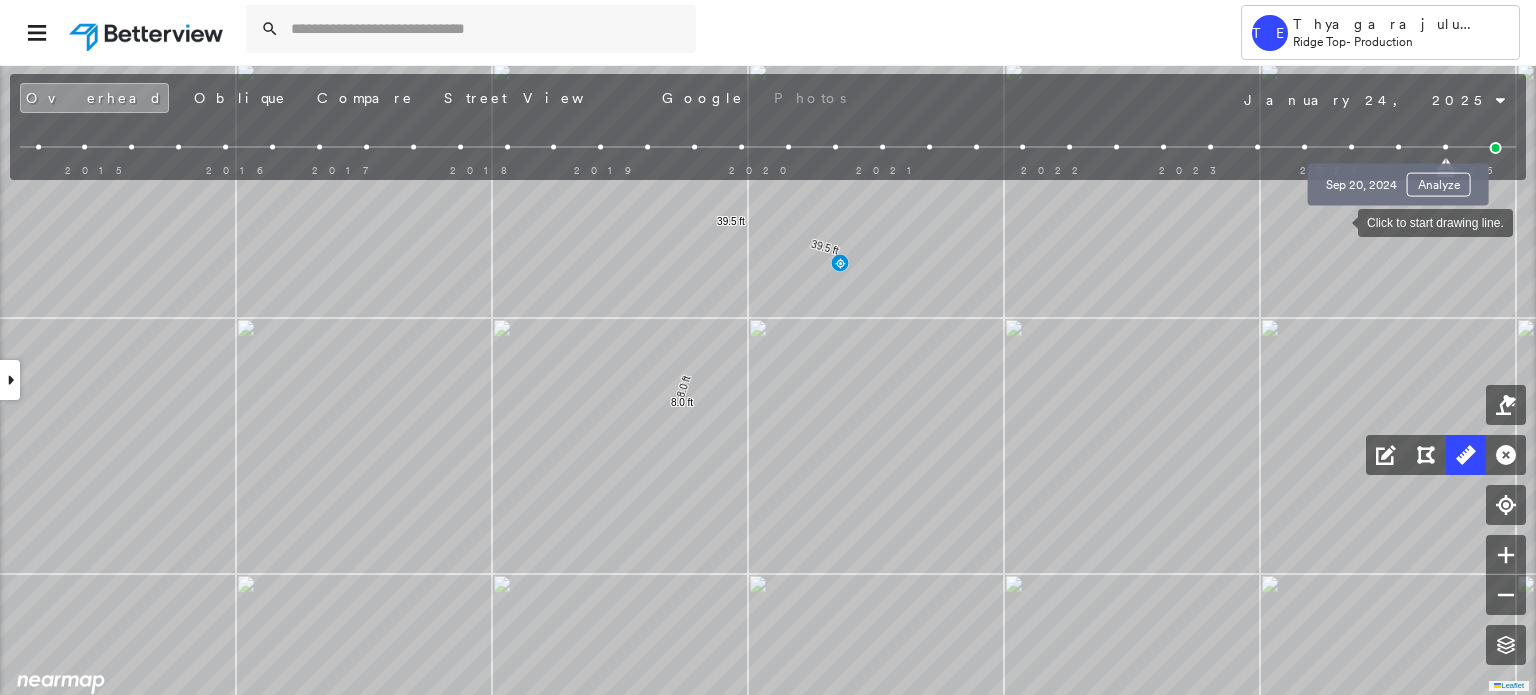 click at bounding box center [1398, 147] 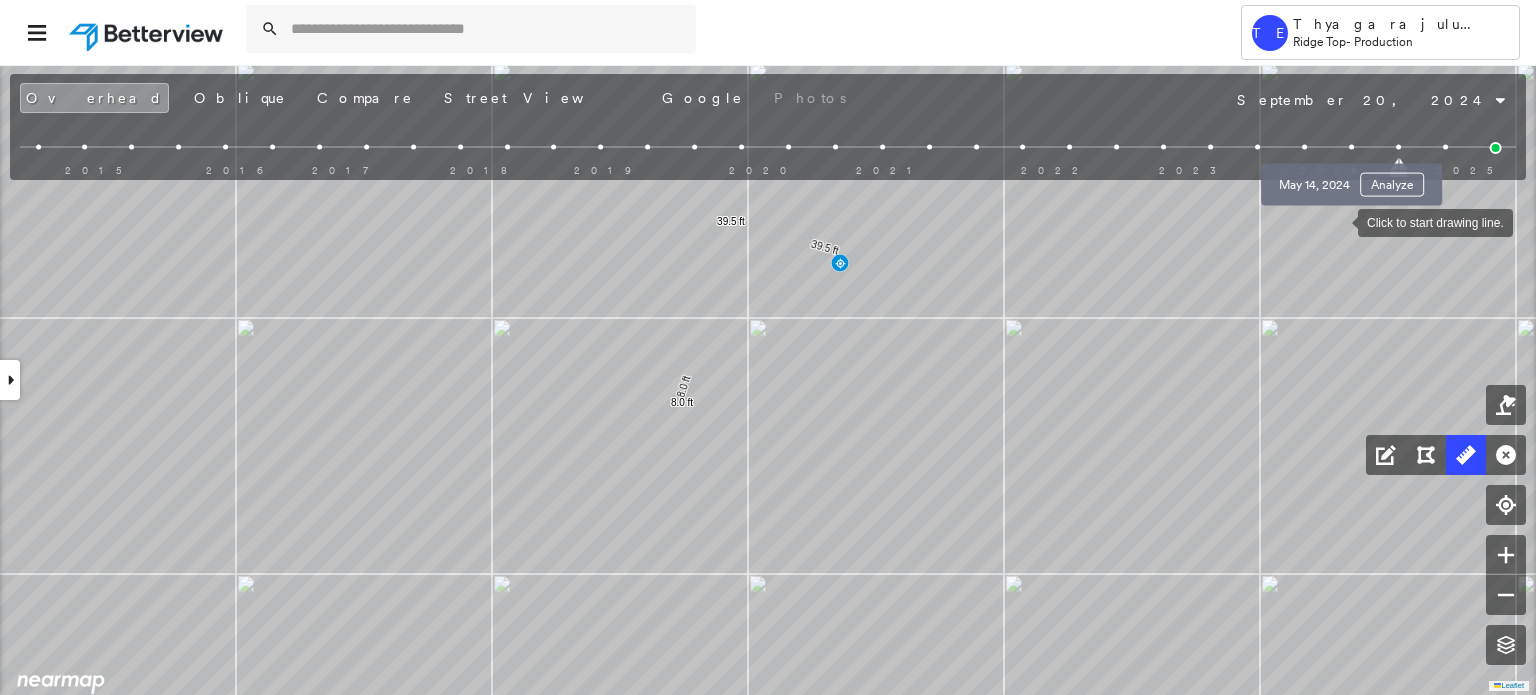 click at bounding box center (1351, 147) 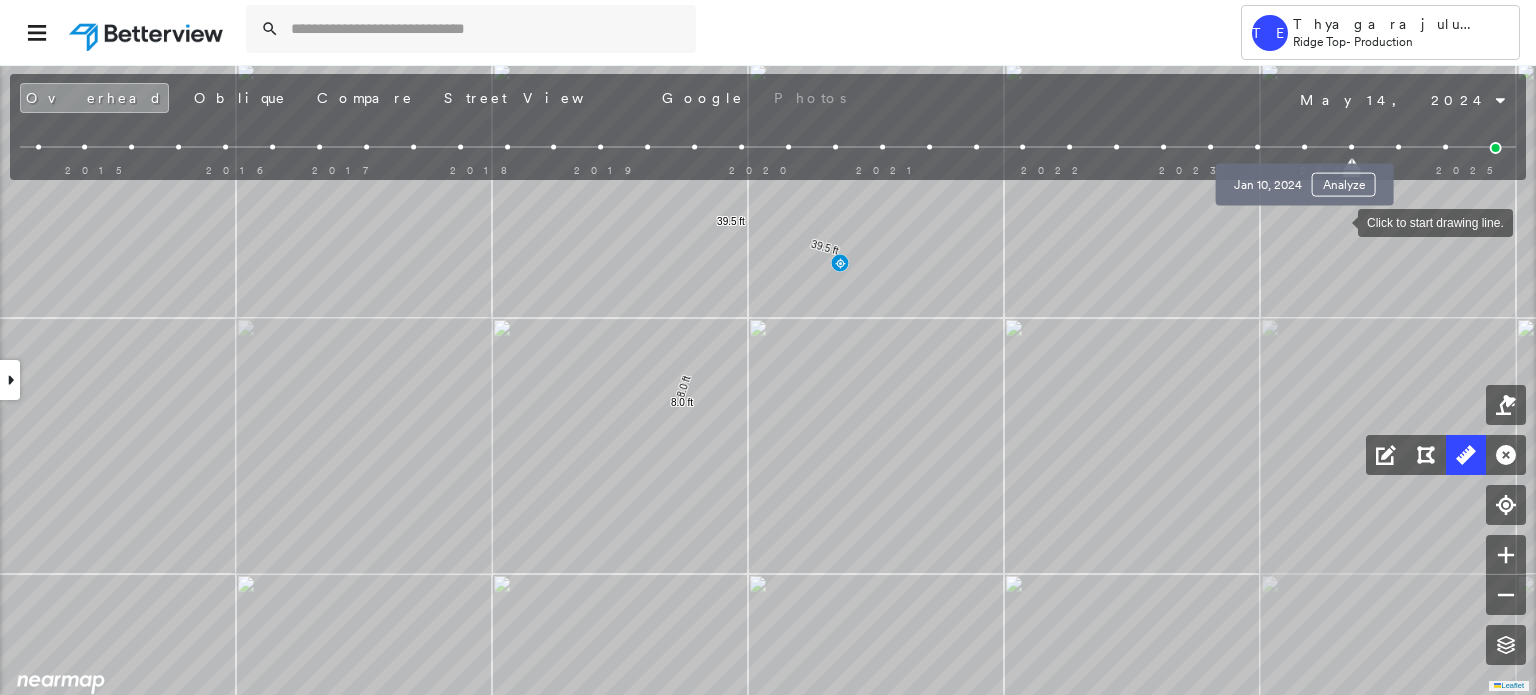 click at bounding box center [1304, 147] 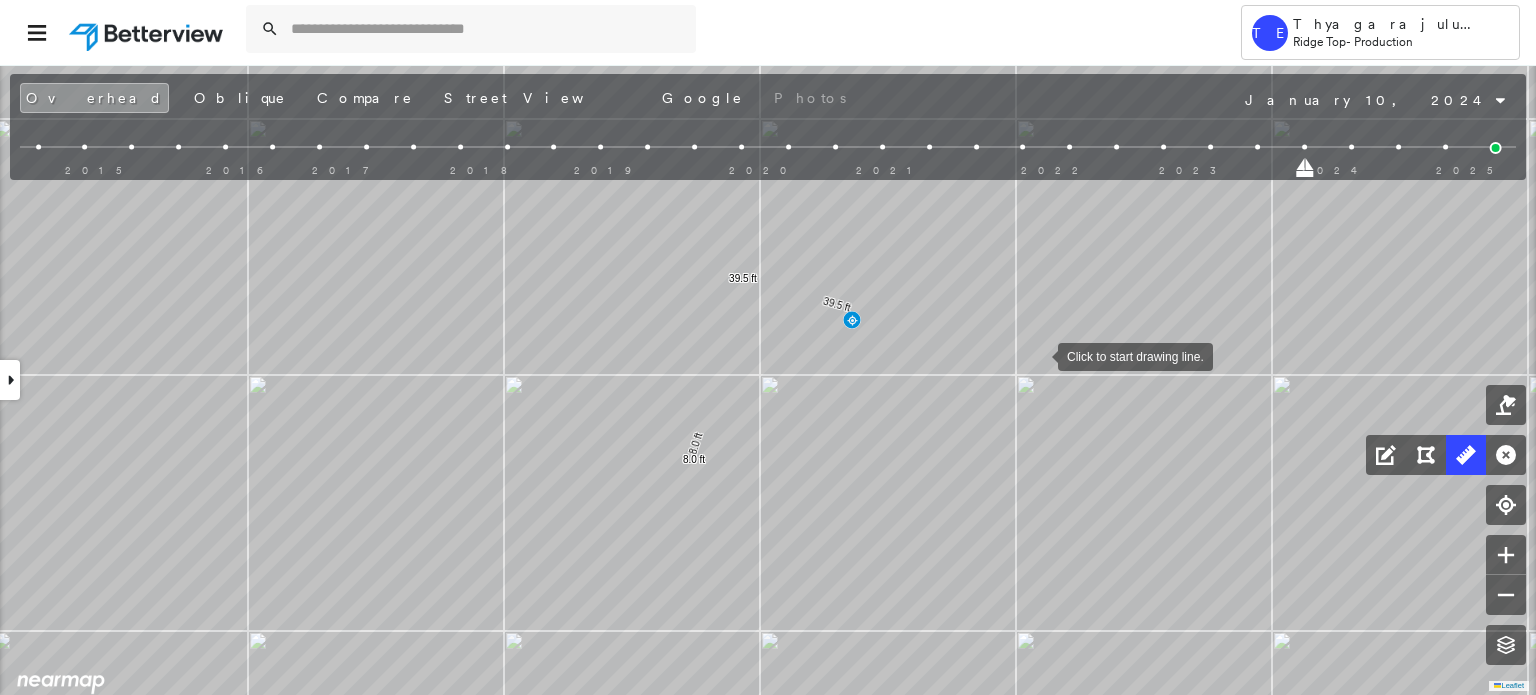 drag, startPoint x: 1024, startPoint y: 298, endPoint x: 1040, endPoint y: 352, distance: 56.32051 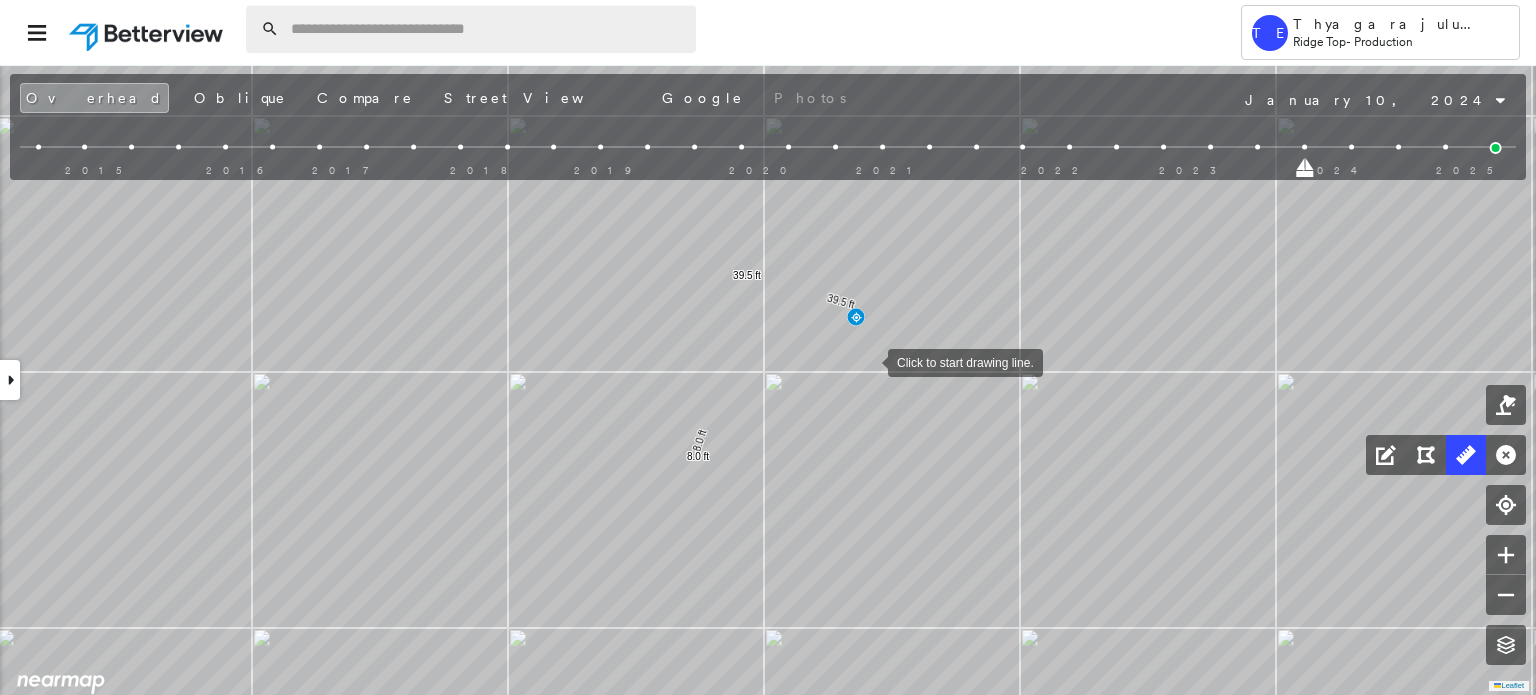 click at bounding box center (487, 29) 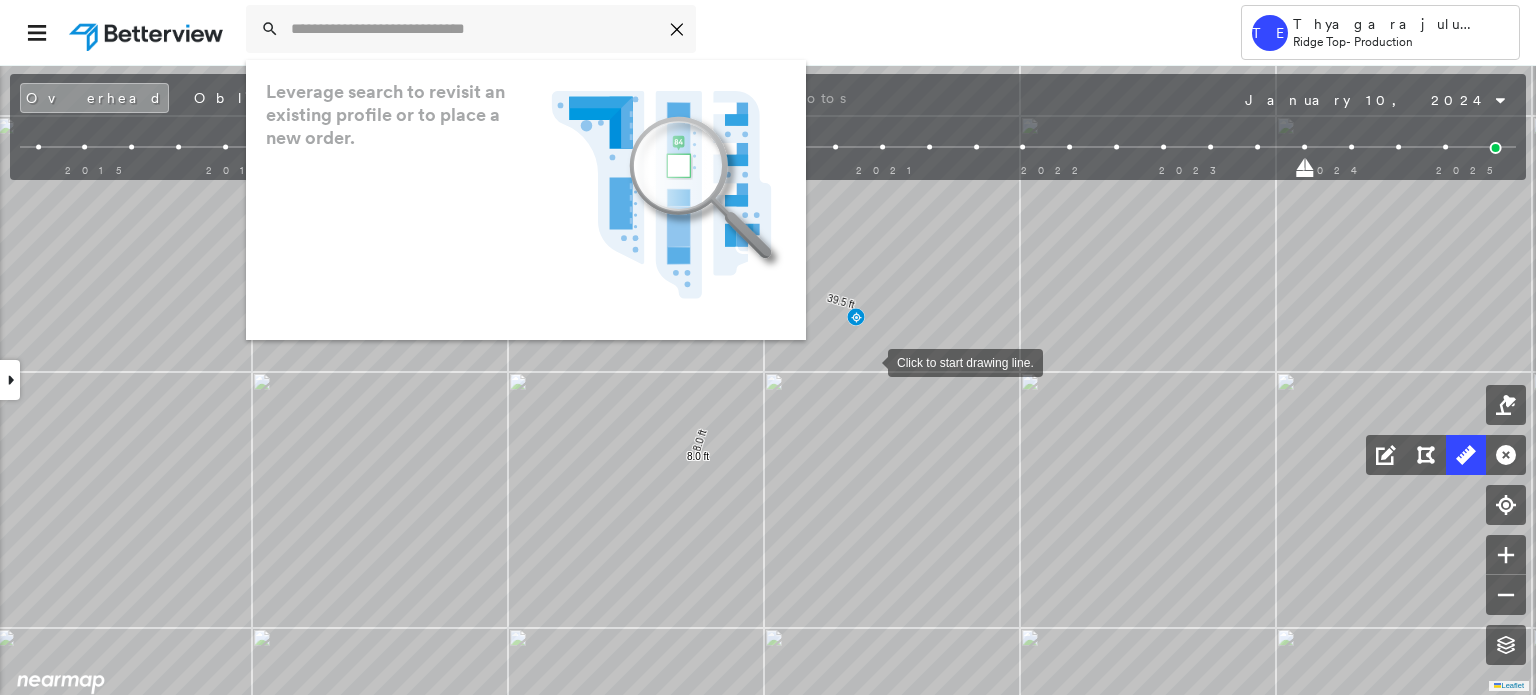 paste on "**********" 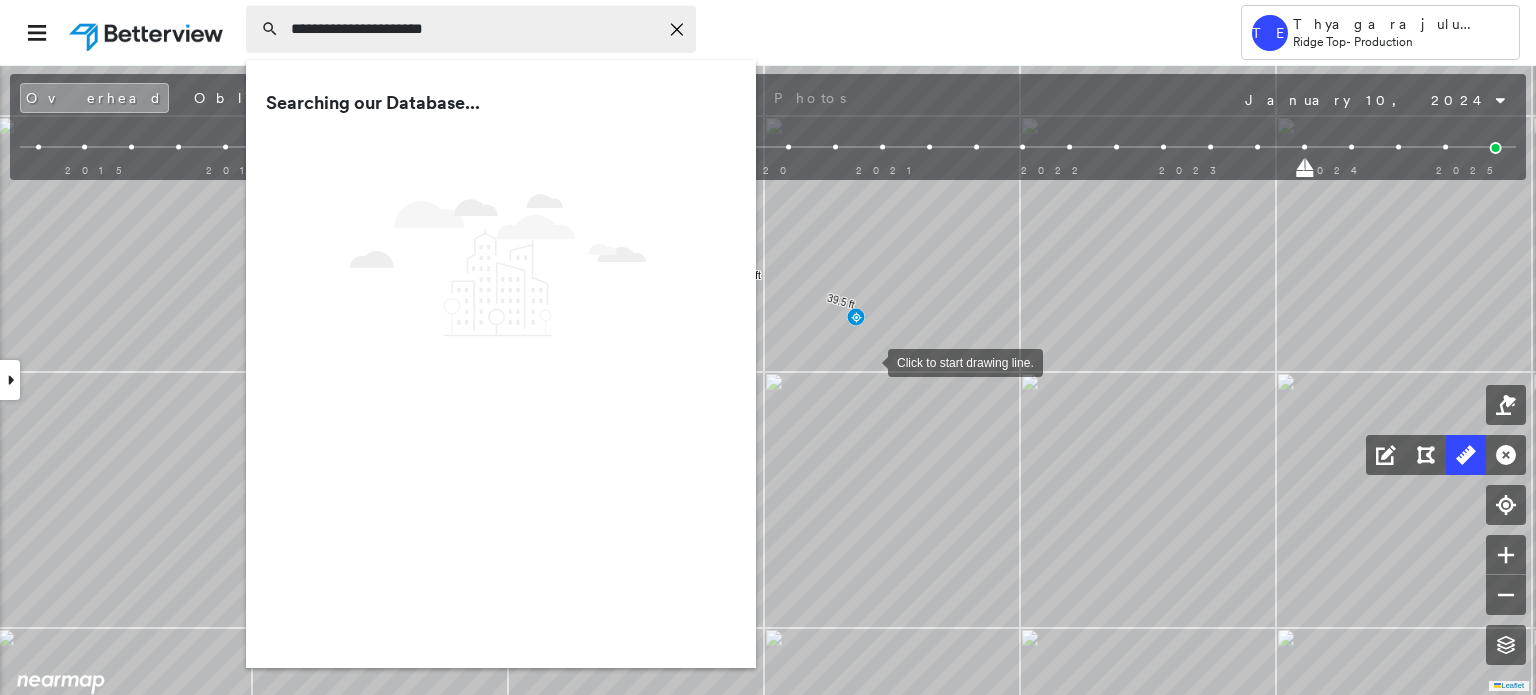 type on "**********" 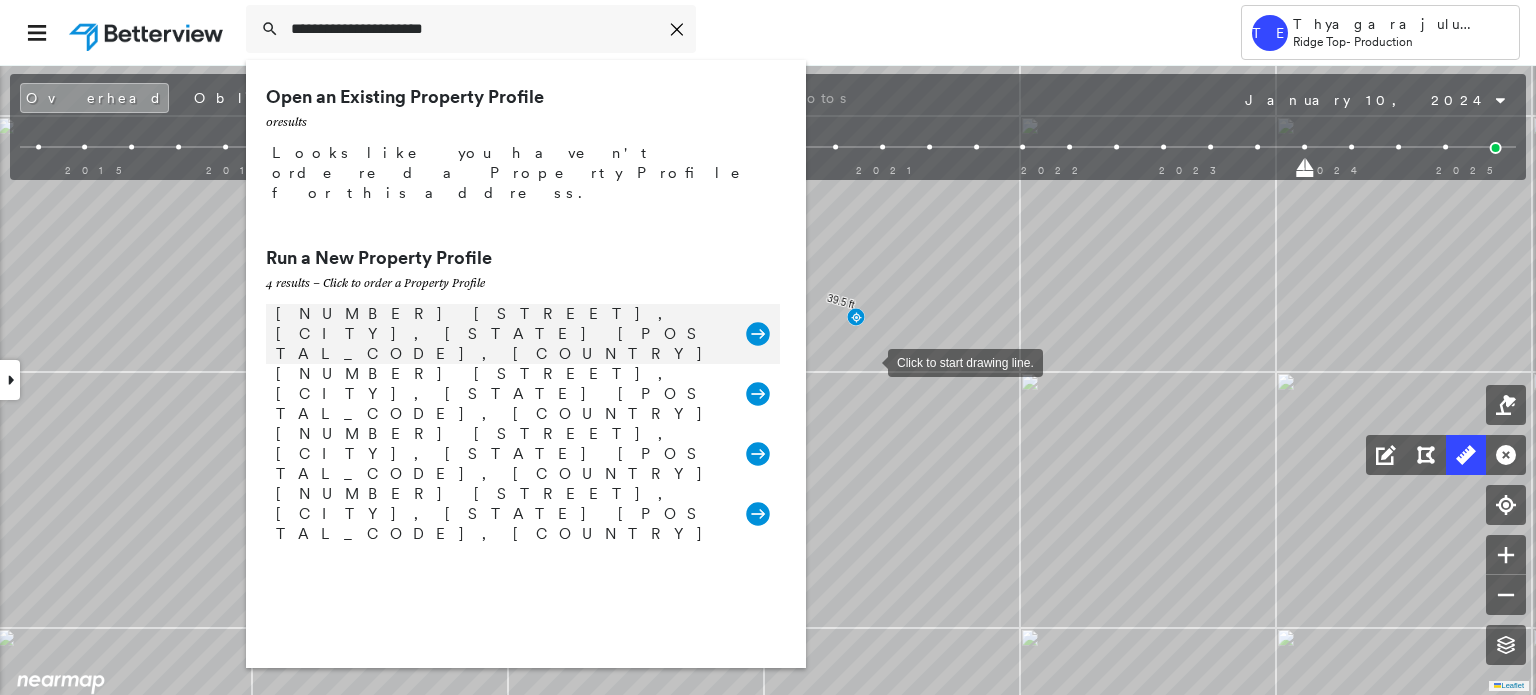 click on "[NUMBER] [STREET], [CITY], [STATE] [POSTAL_CODE], [COUNTRY]" at bounding box center [501, 334] 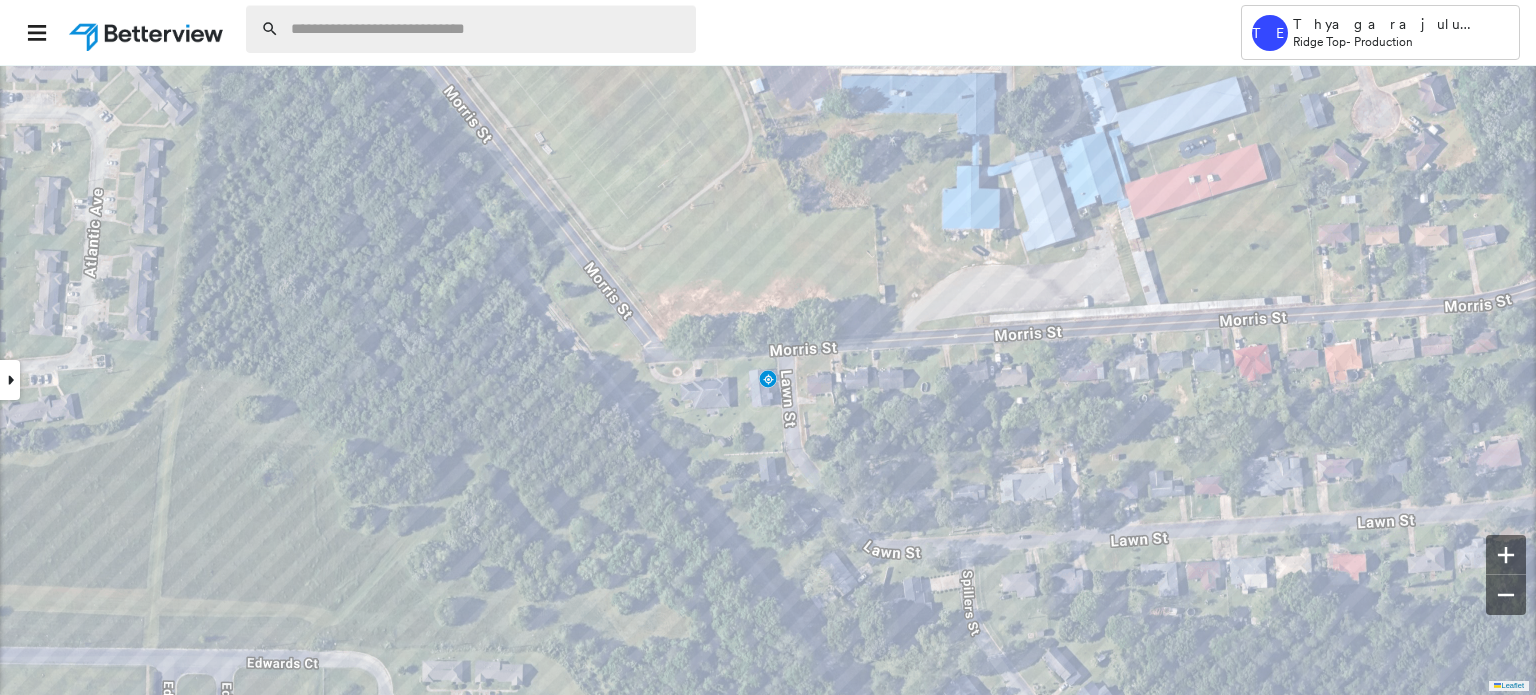 click at bounding box center [487, 29] 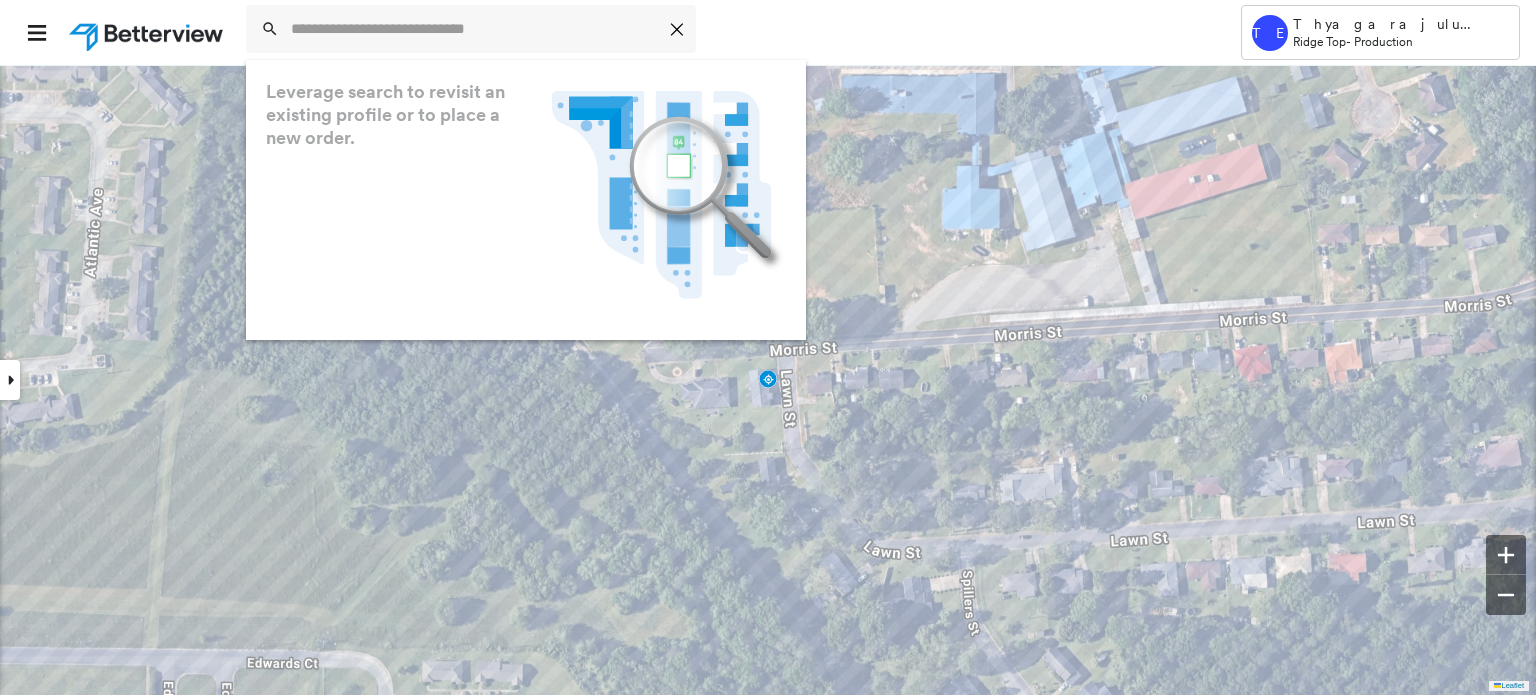 paste on "**********" 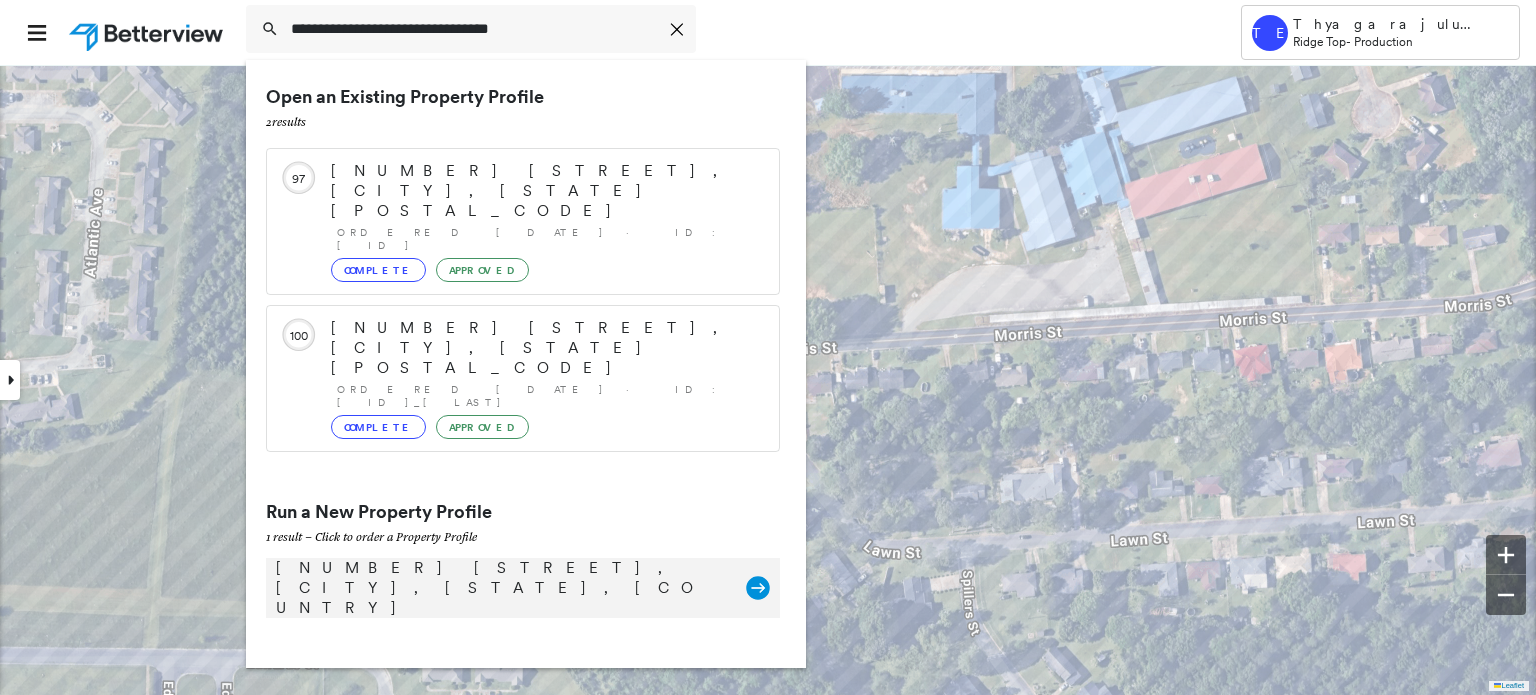 type on "**********" 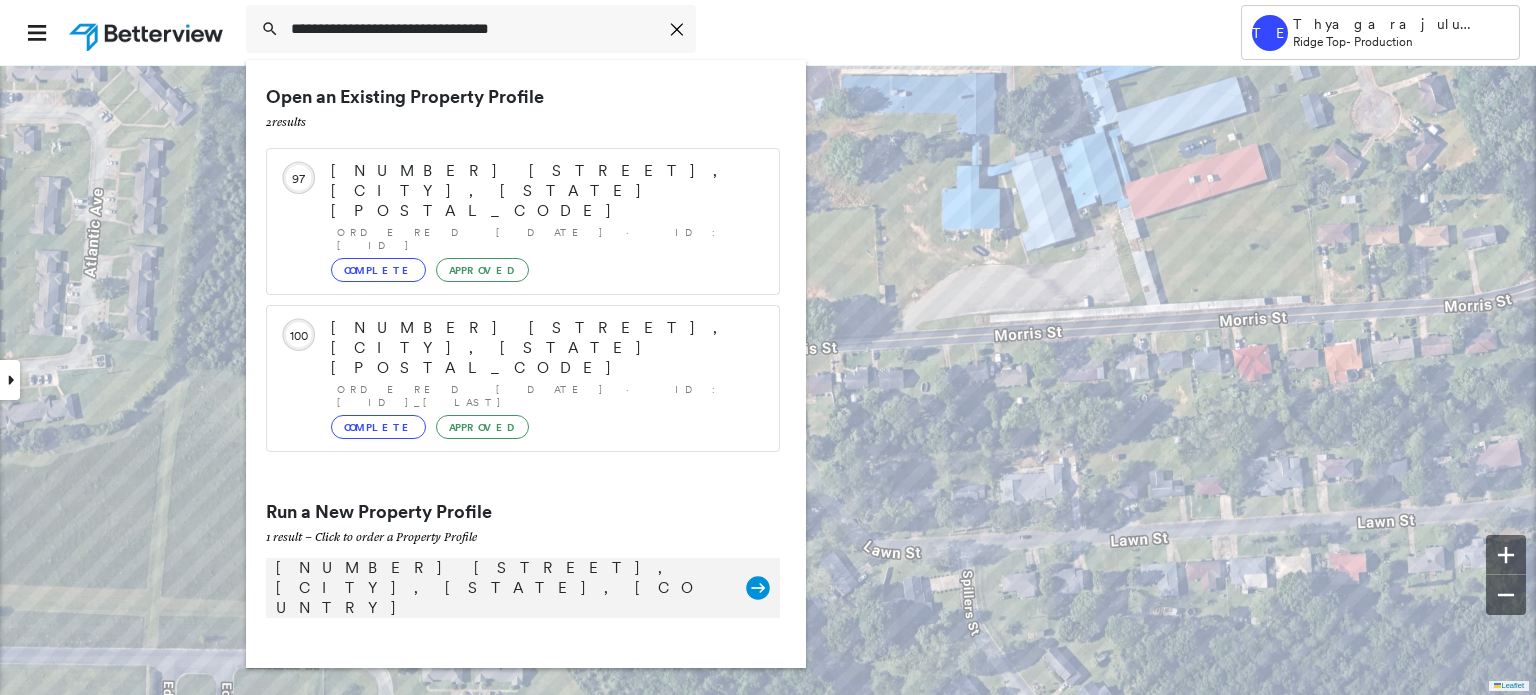 click on "[NUMBER] [STREET], [CITY], [STATE], [COUNTRY]" at bounding box center [501, 588] 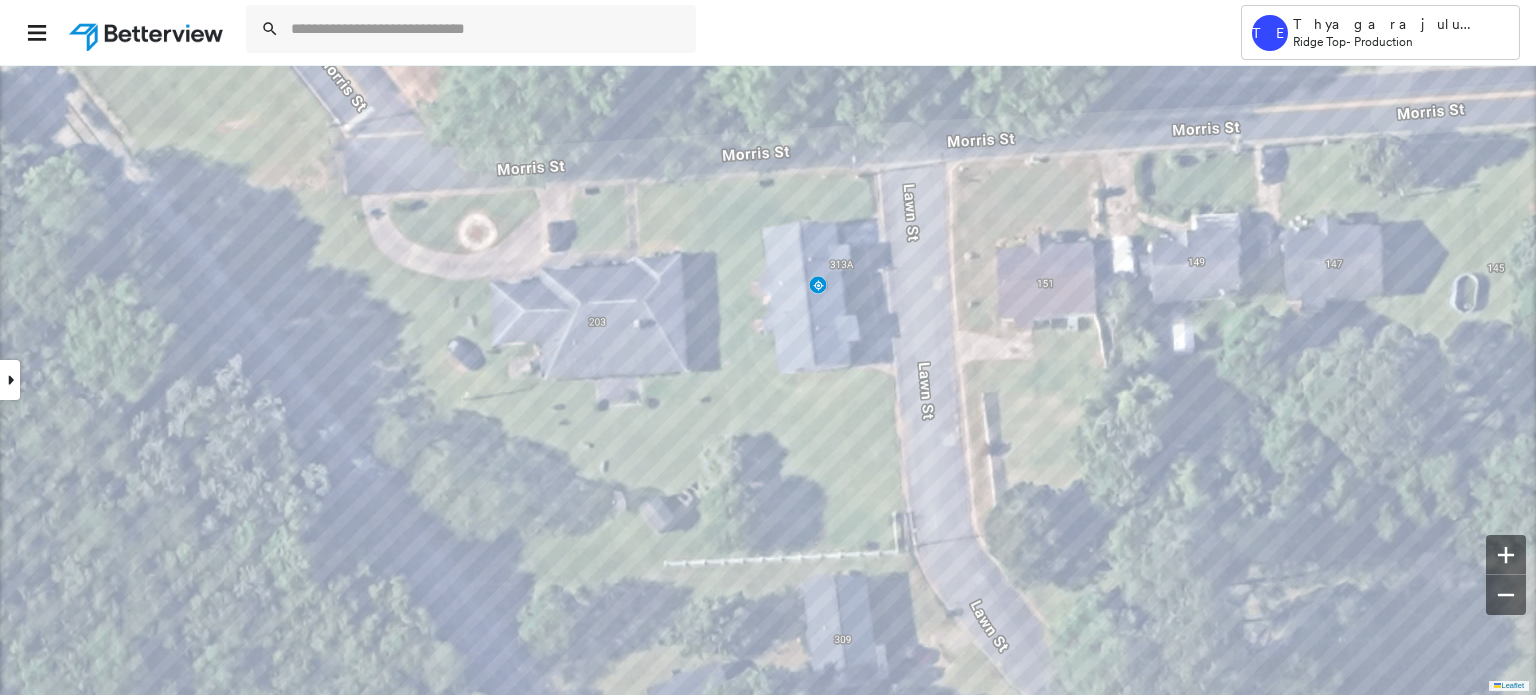 click at bounding box center [10, 380] 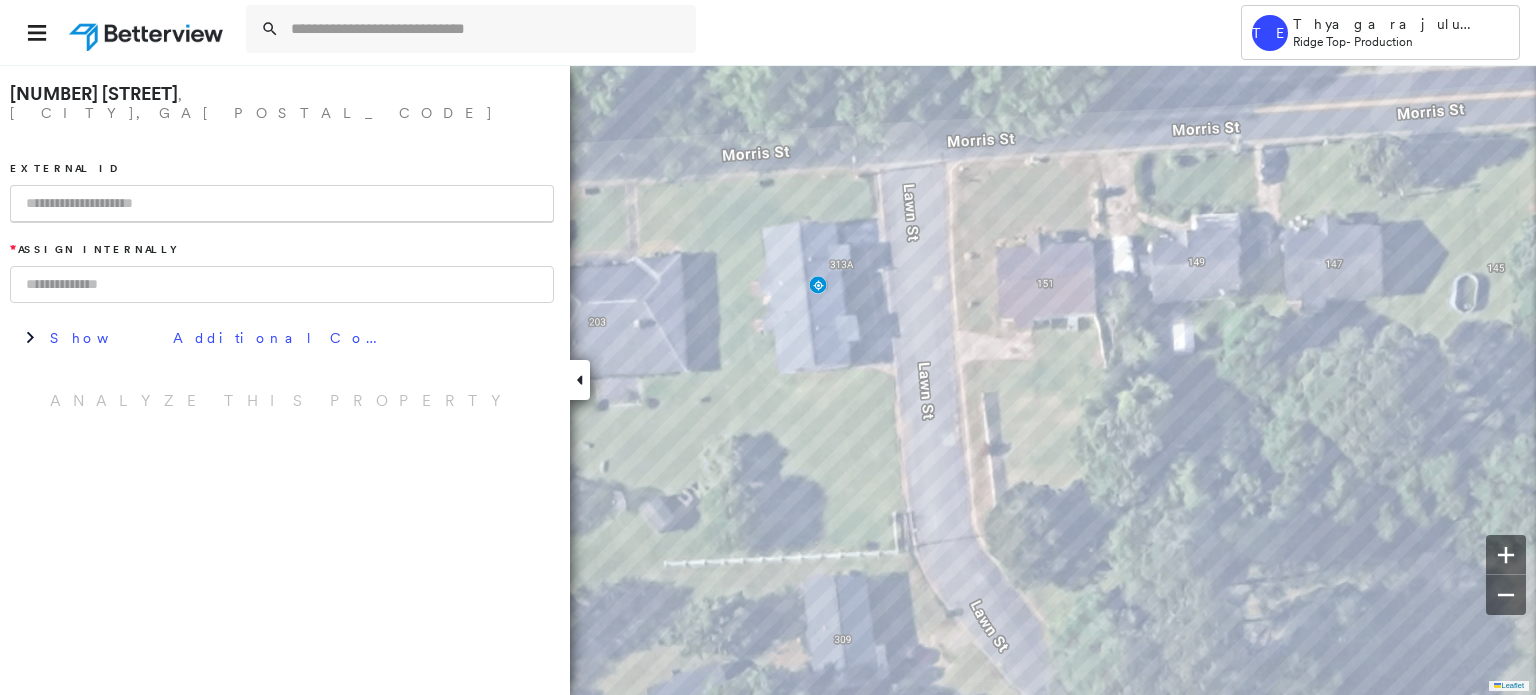 paste on "******" 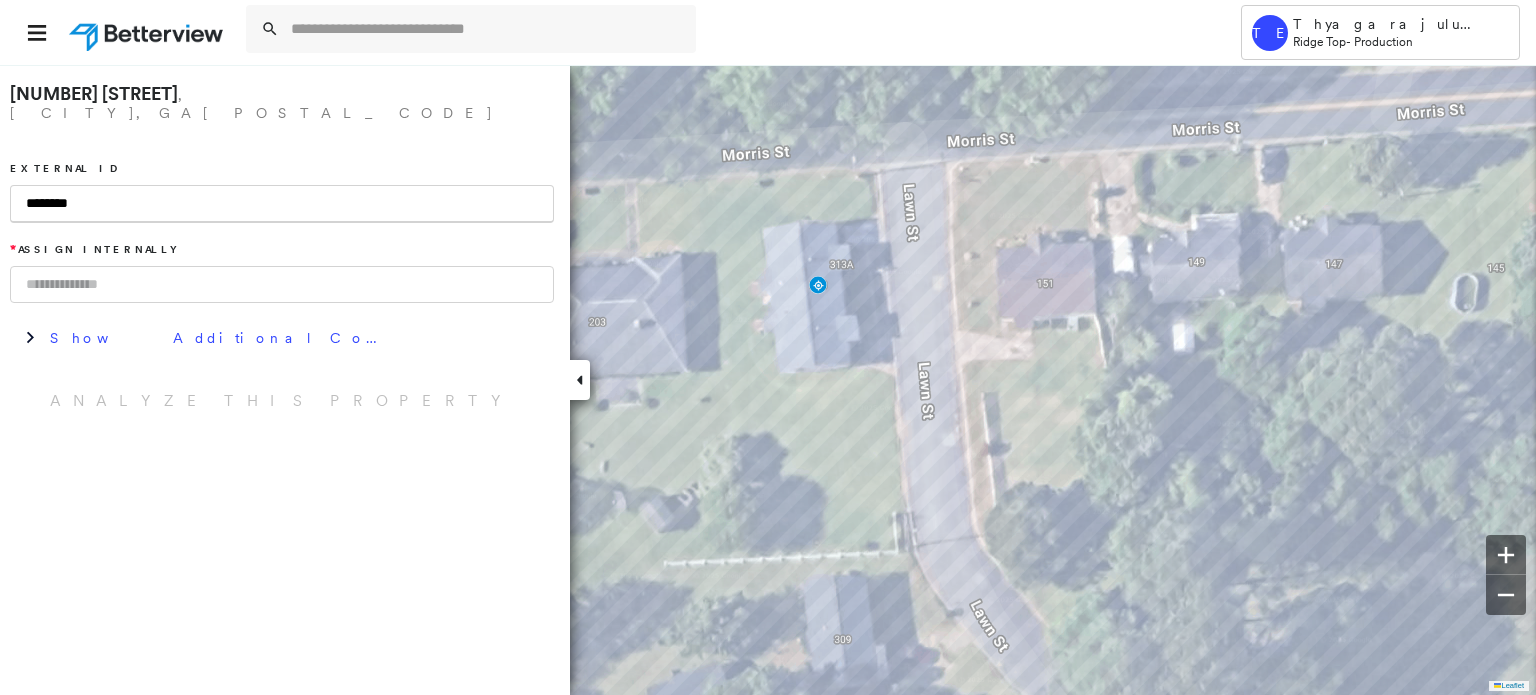 type on "********" 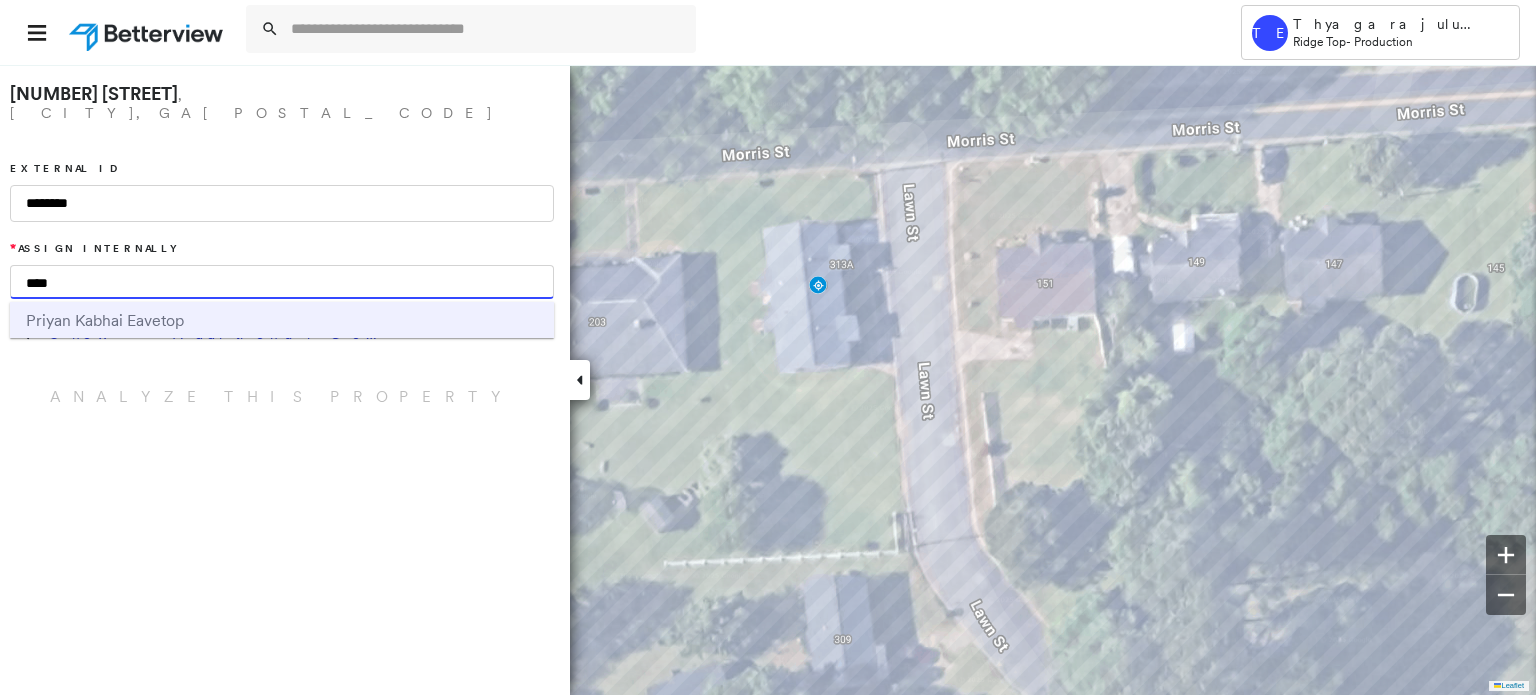 type on "****" 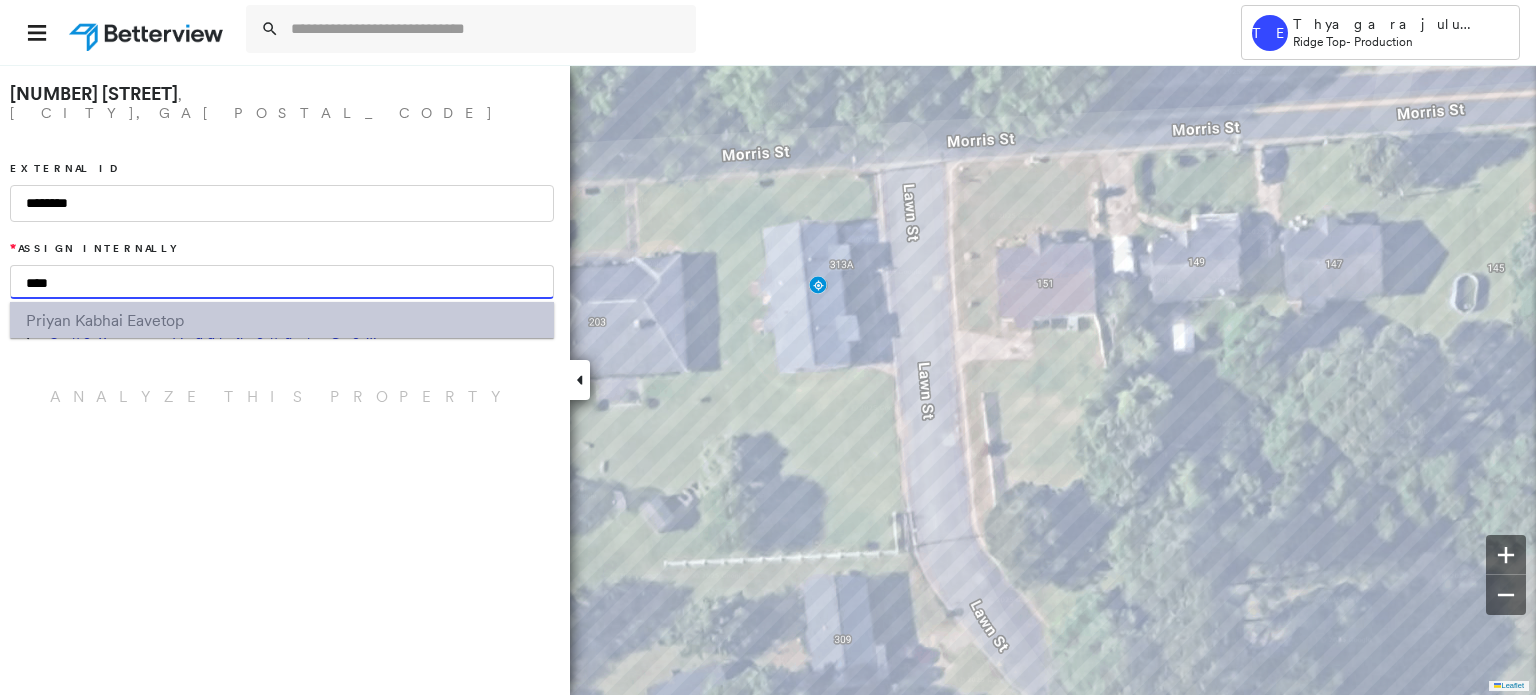 click on "Priyan Kabhai Eavetop" at bounding box center (105, 320) 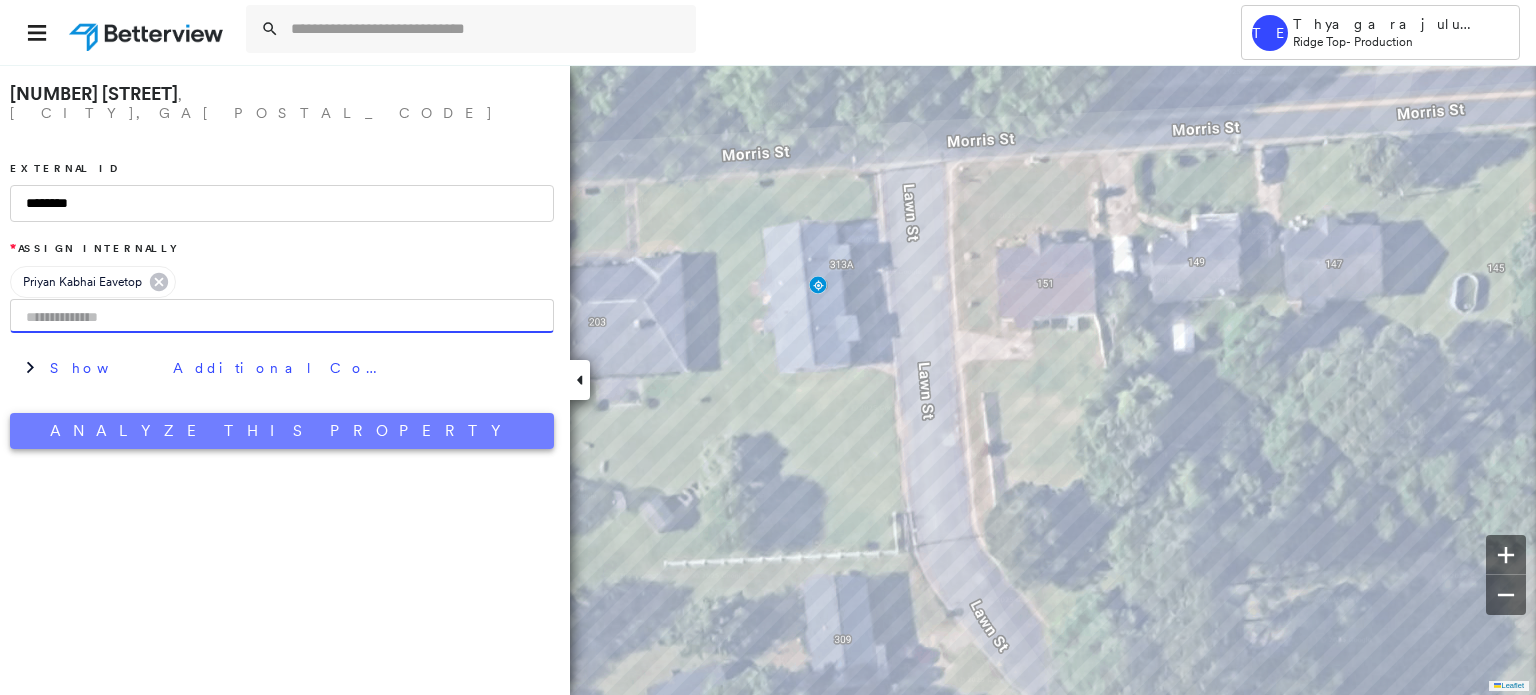 click on "Analyze This Property" at bounding box center [282, 431] 